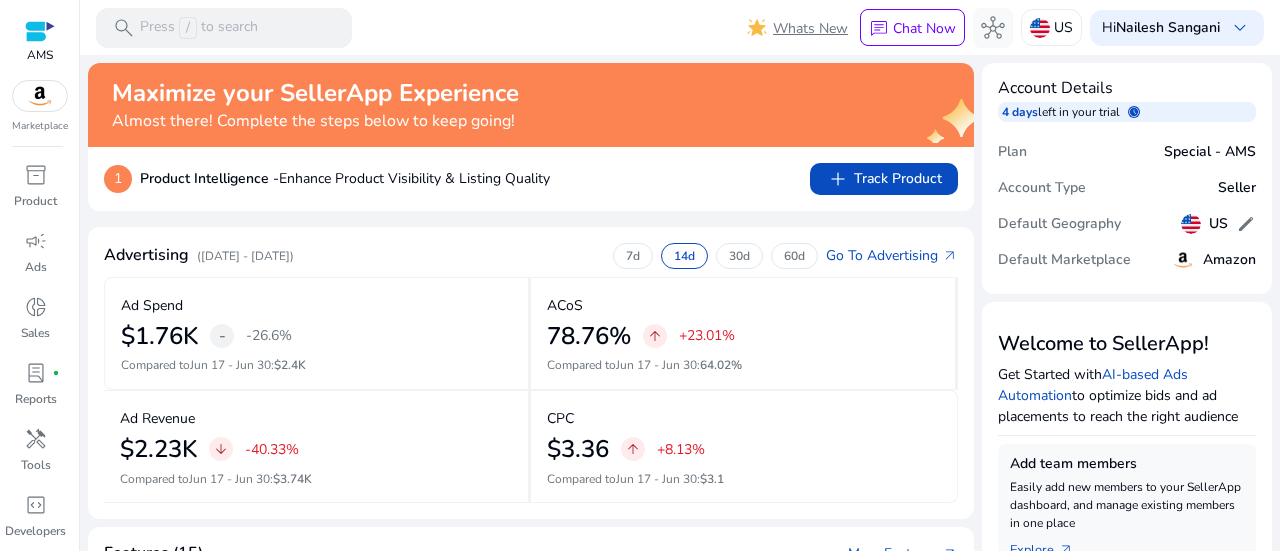 scroll, scrollTop: 0, scrollLeft: 0, axis: both 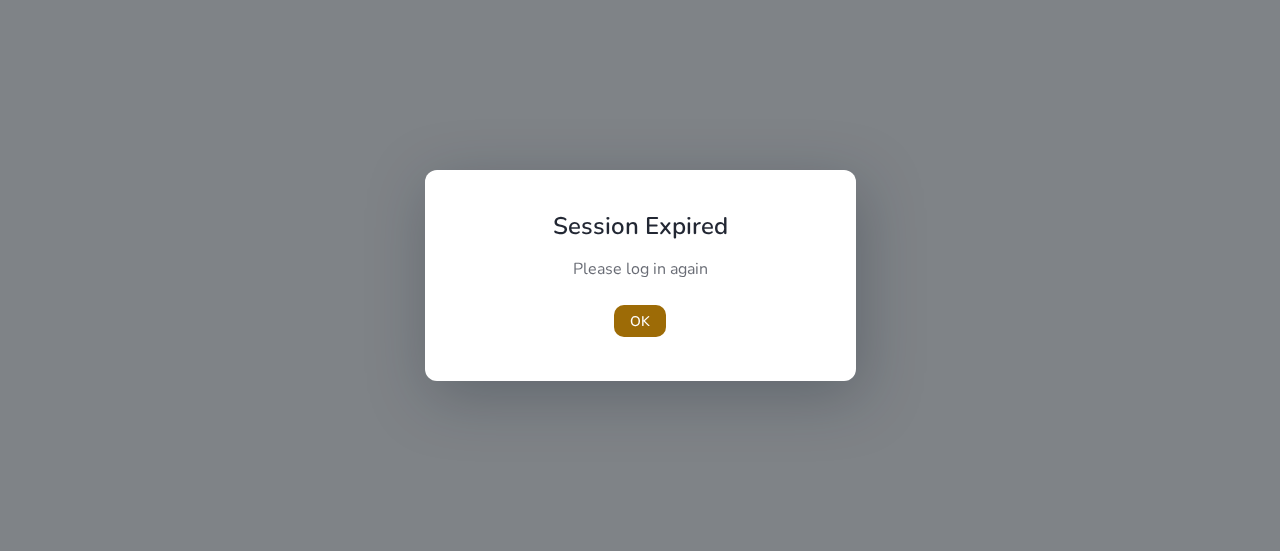 click on "OK" at bounding box center [640, 321] 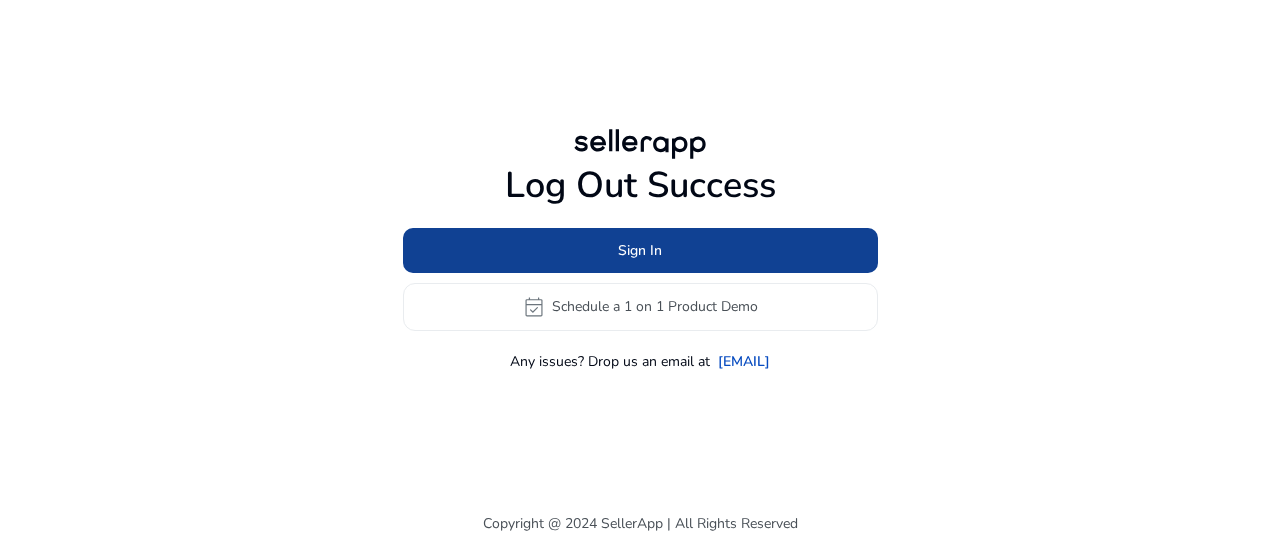 click 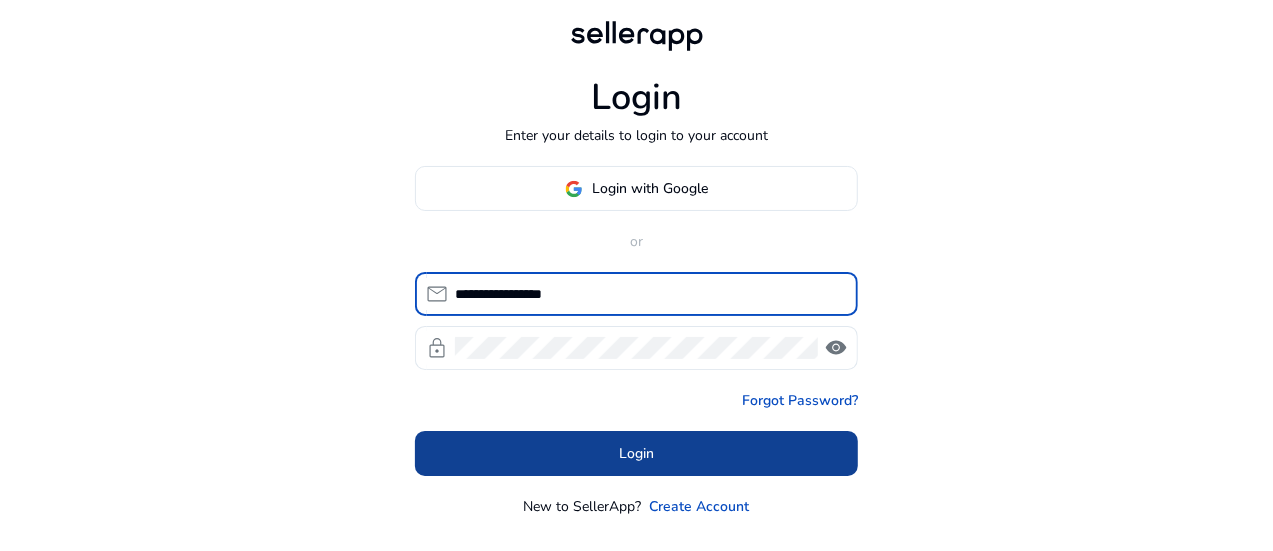 click on "Login" at bounding box center [636, 453] 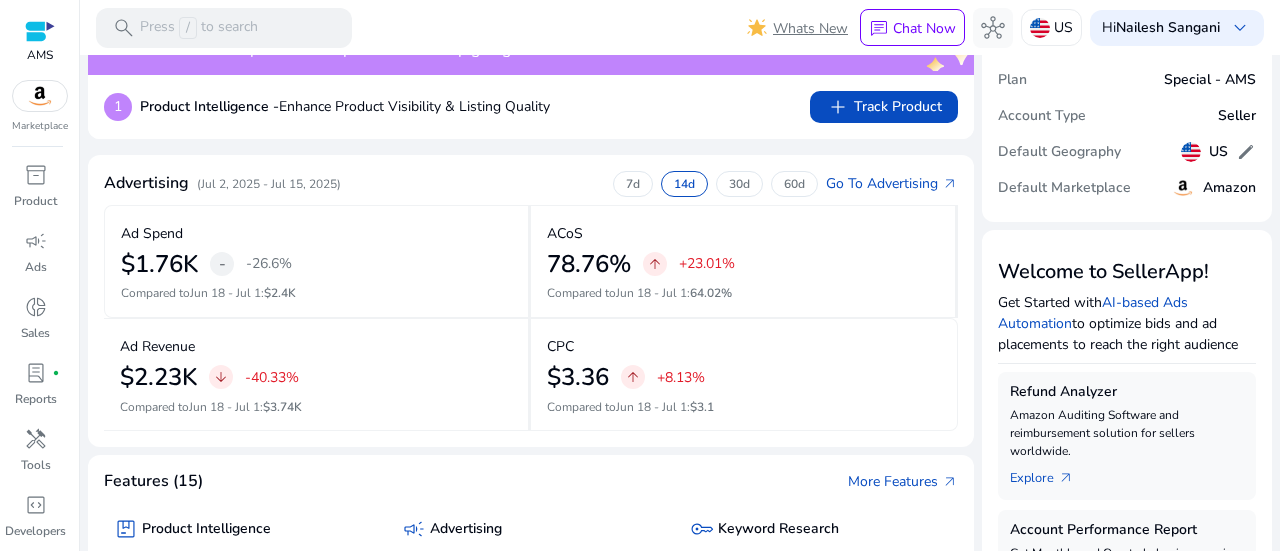 scroll, scrollTop: 100, scrollLeft: 0, axis: vertical 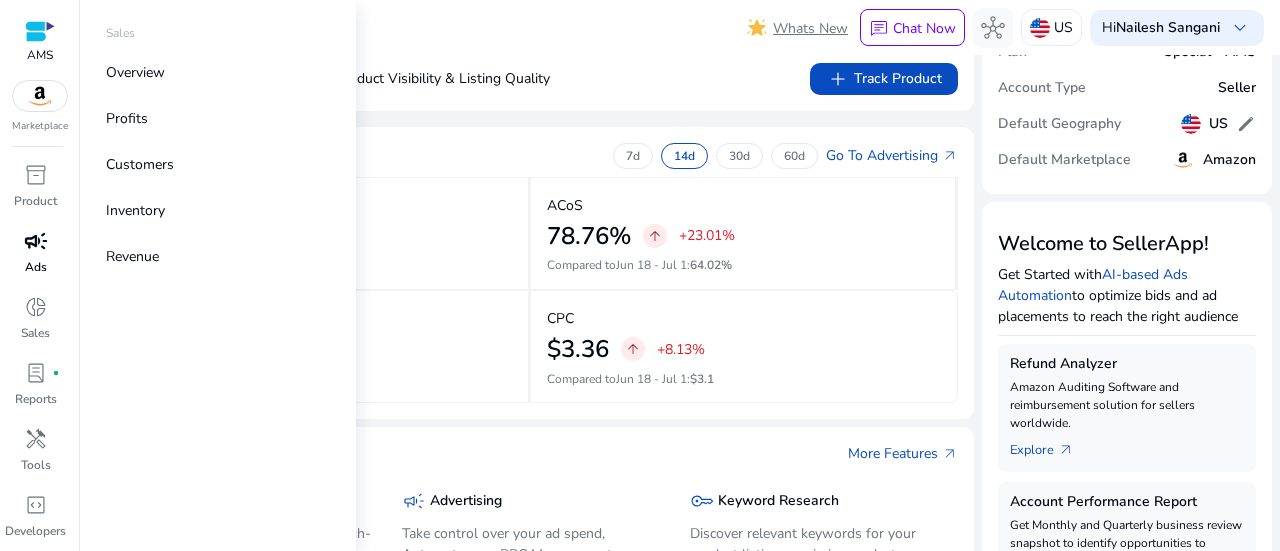 click on "campaign" at bounding box center (36, 241) 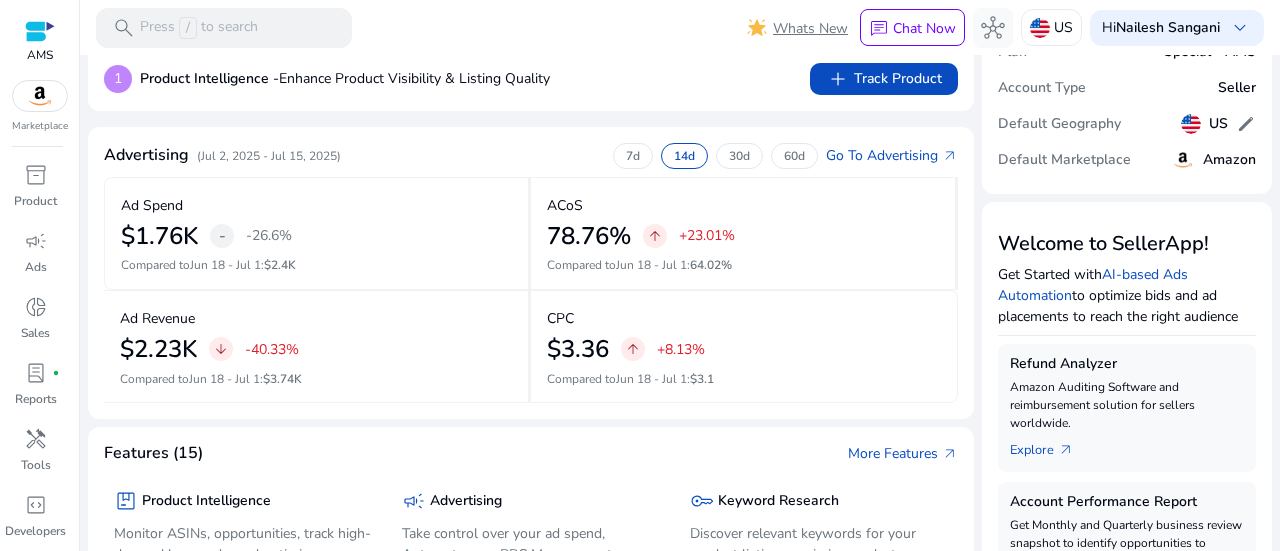 scroll, scrollTop: 0, scrollLeft: 0, axis: both 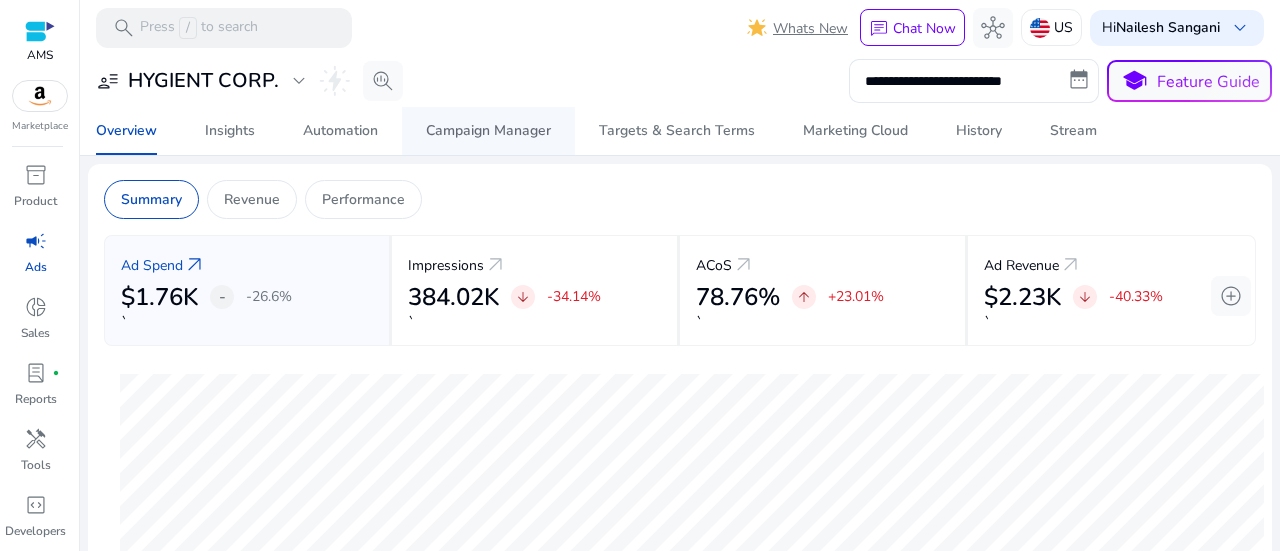 click on "Campaign Manager" at bounding box center (488, 131) 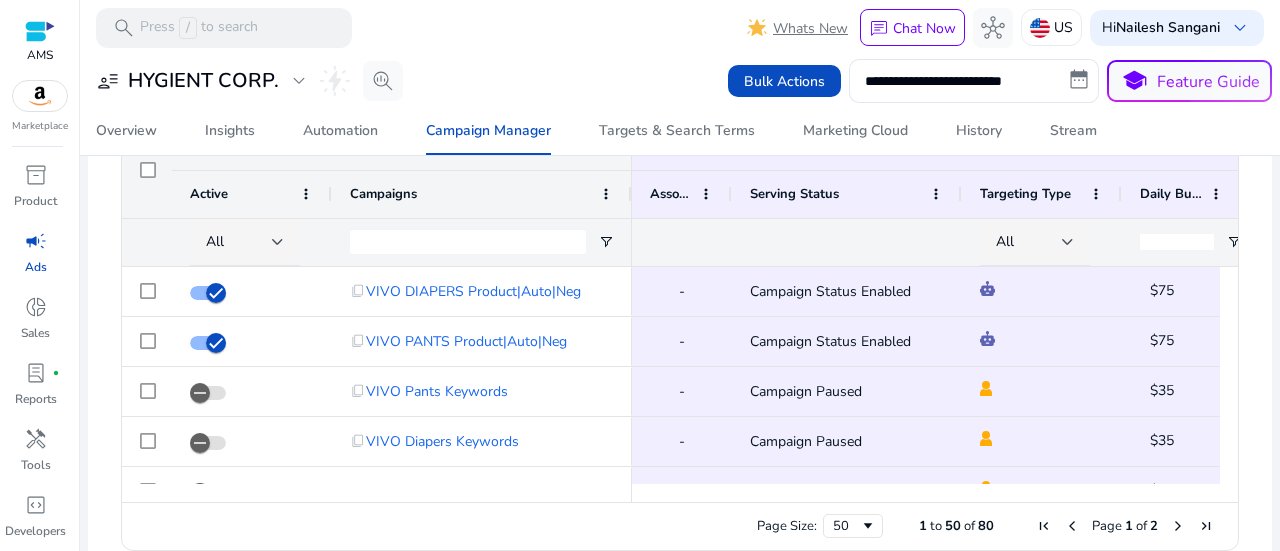 scroll, scrollTop: 721, scrollLeft: 0, axis: vertical 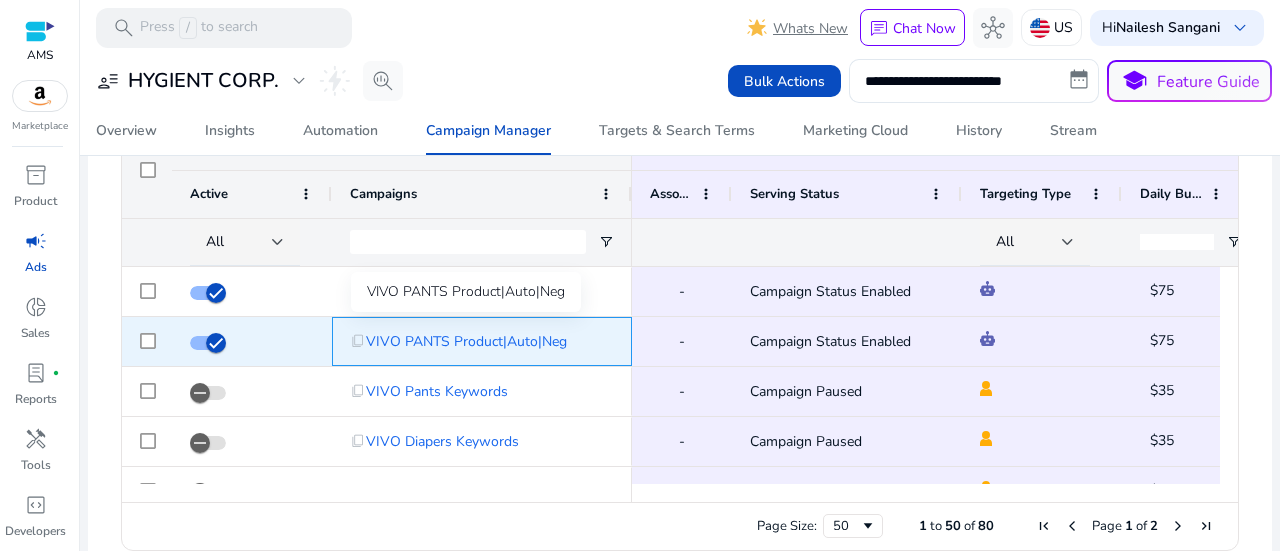 click on "VIVO PANTS Product|Auto|Neg" 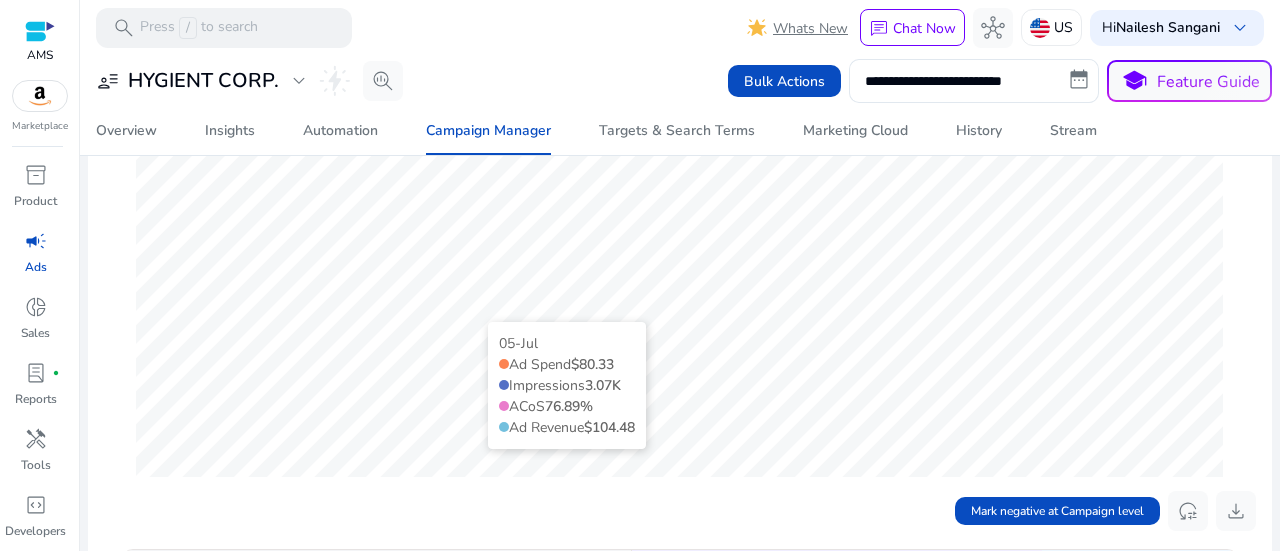 scroll, scrollTop: 0, scrollLeft: 0, axis: both 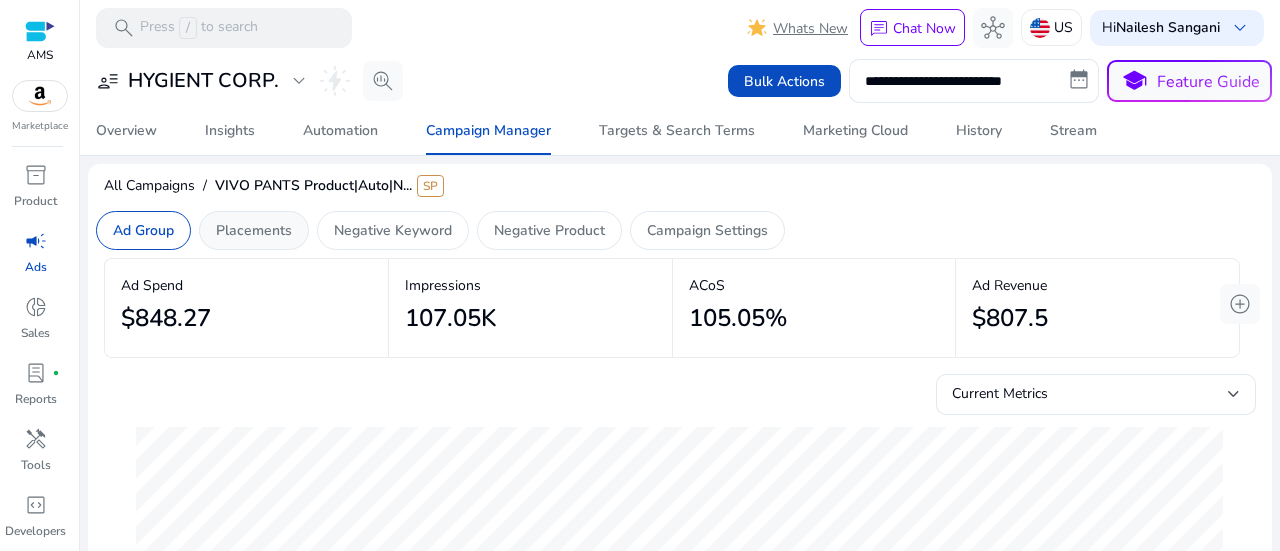 click on "Placements" 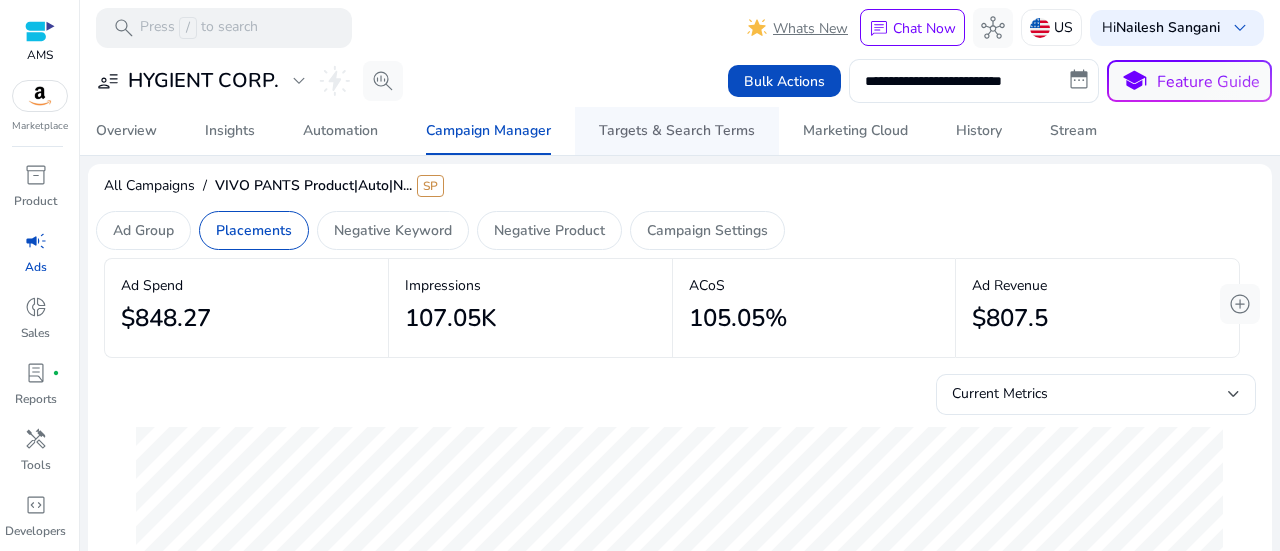 click on "Targets & Search Terms" at bounding box center [677, 131] 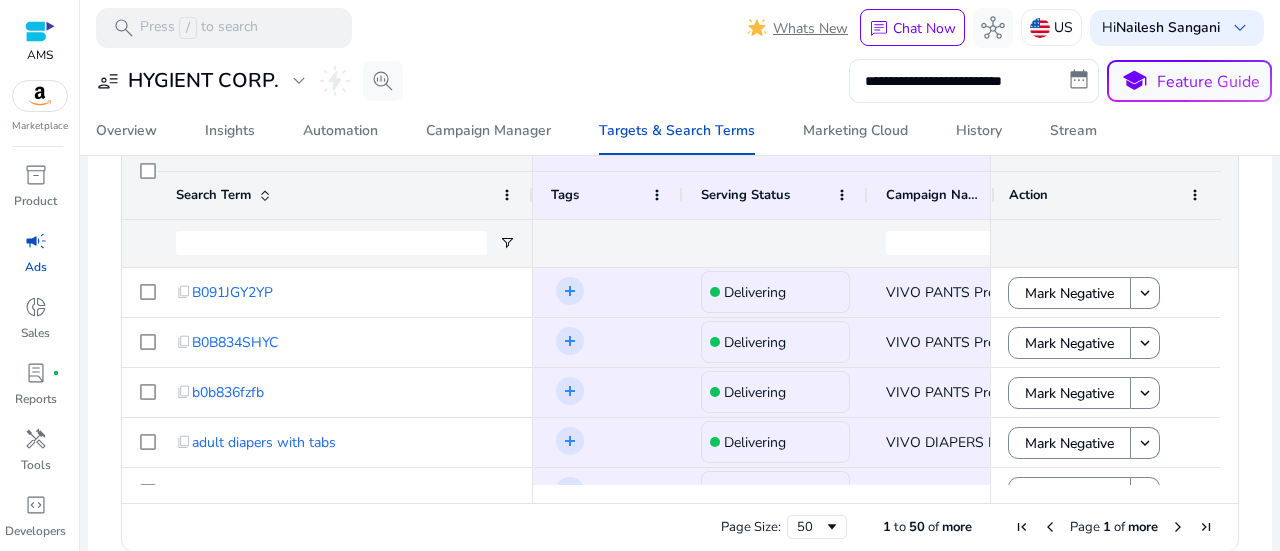scroll, scrollTop: 289, scrollLeft: 0, axis: vertical 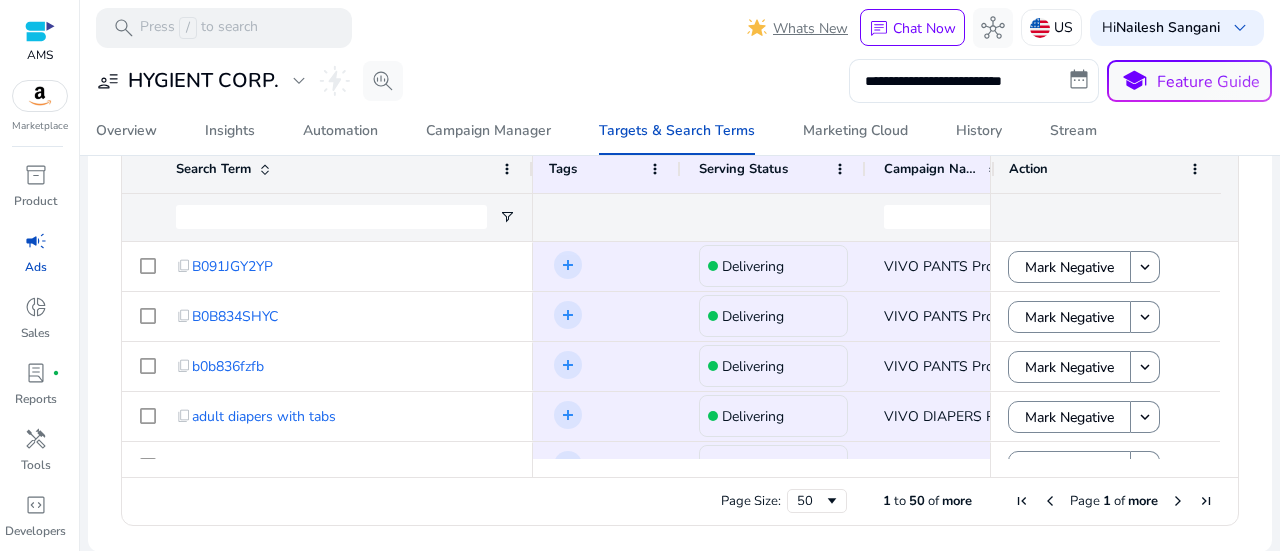 drag, startPoint x: 637, startPoint y: 468, endPoint x: 716, endPoint y: 471, distance: 79.05694 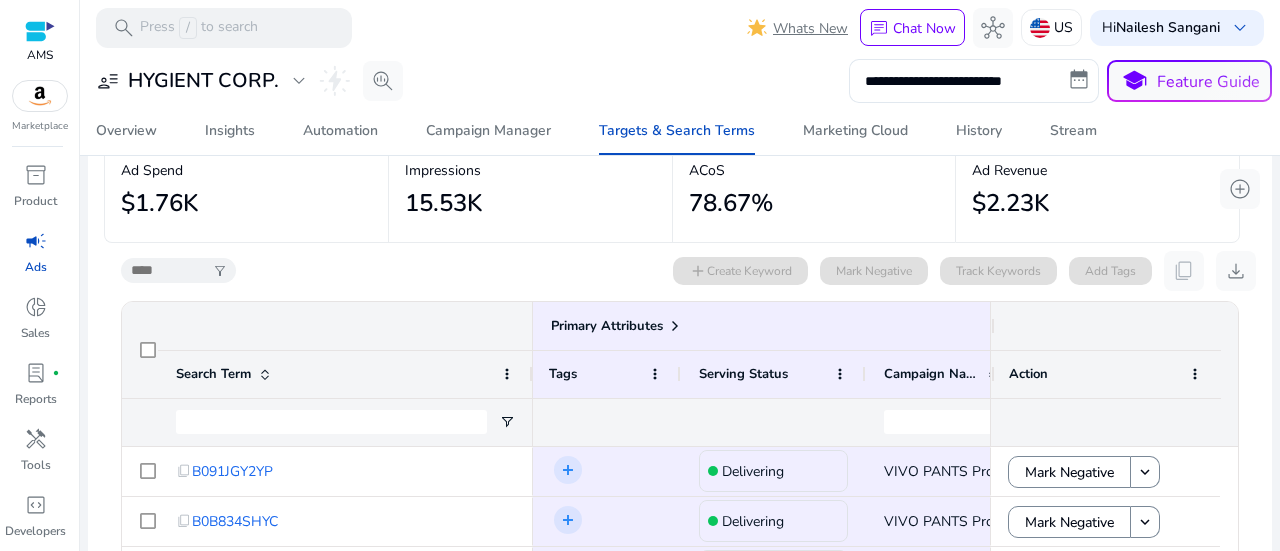 scroll, scrollTop: 289, scrollLeft: 0, axis: vertical 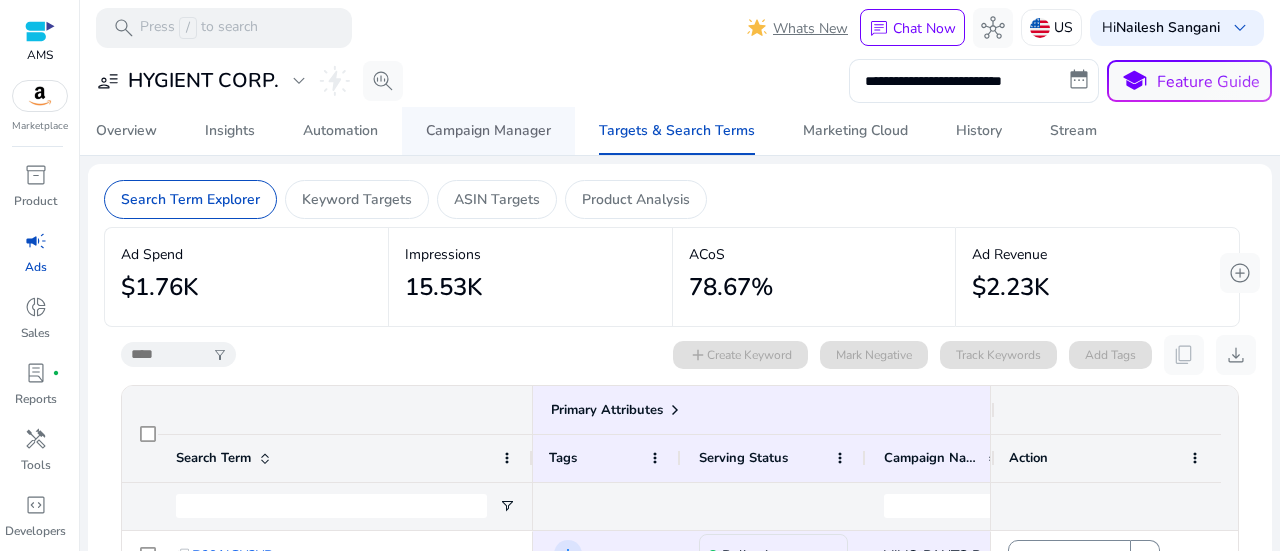 click on "Campaign Manager" at bounding box center [488, 131] 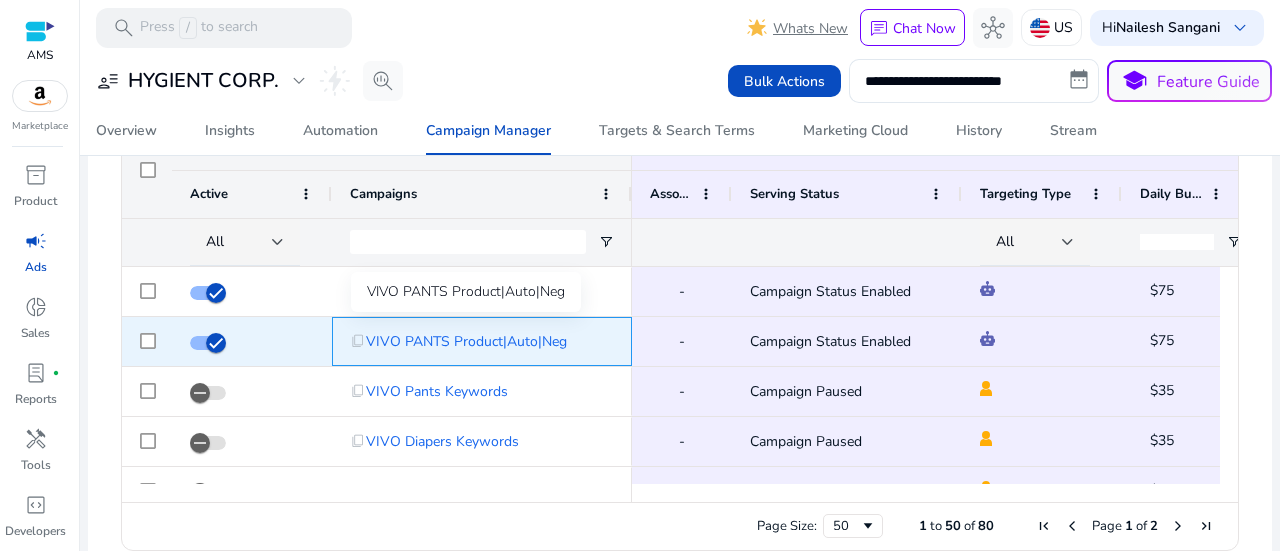 click on "VIVO PANTS Product|Auto|Neg" 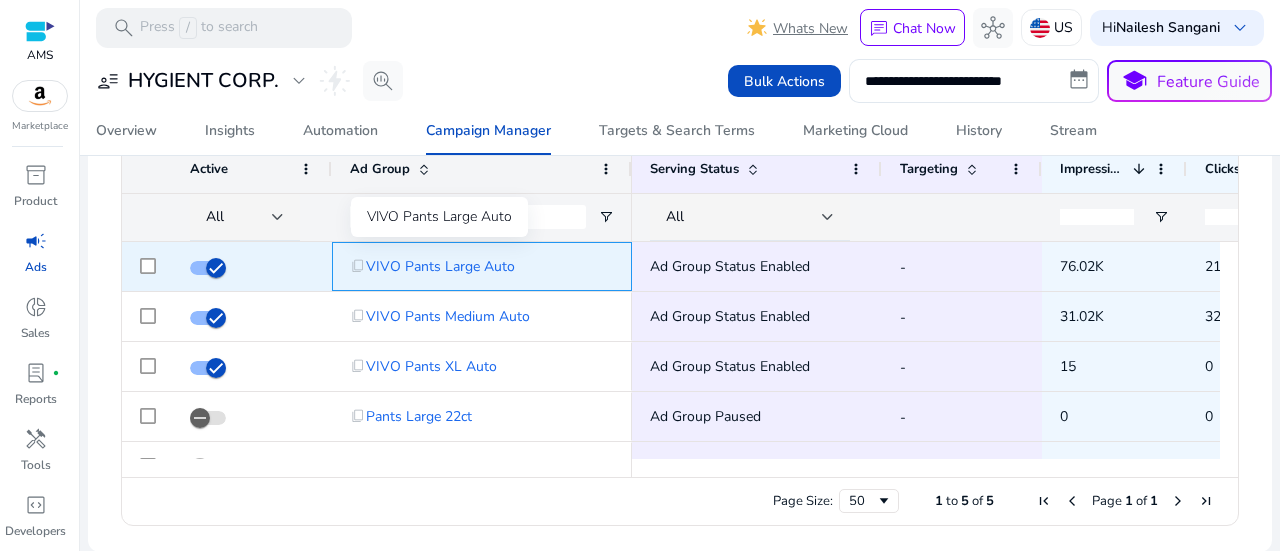 click on "VIVO Pants Large Auto" 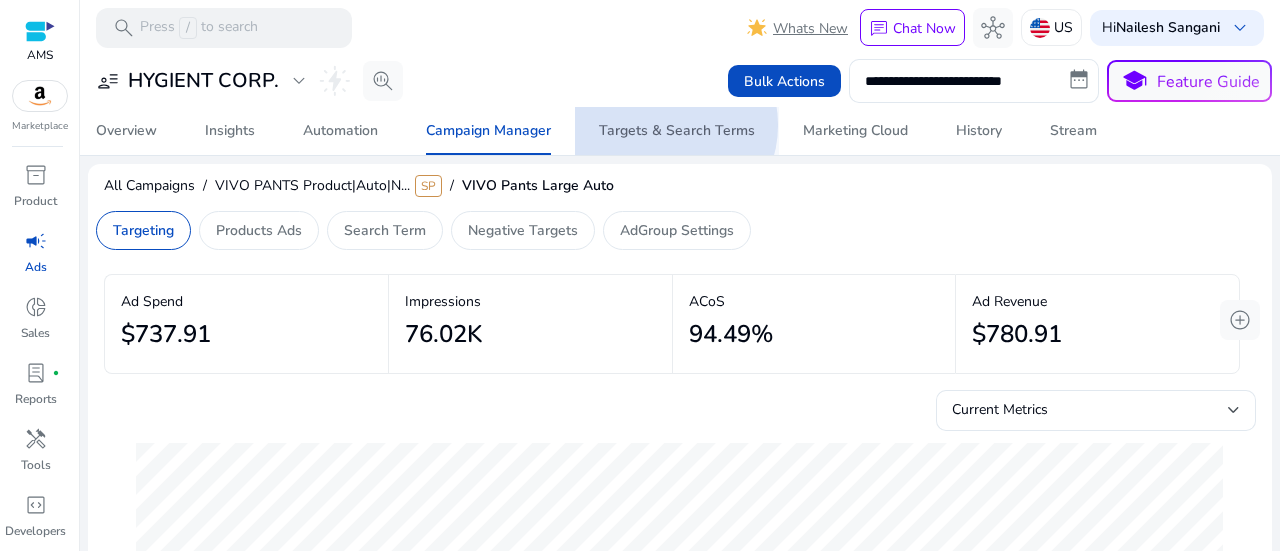 click on "Targets & Search Terms" at bounding box center [677, 131] 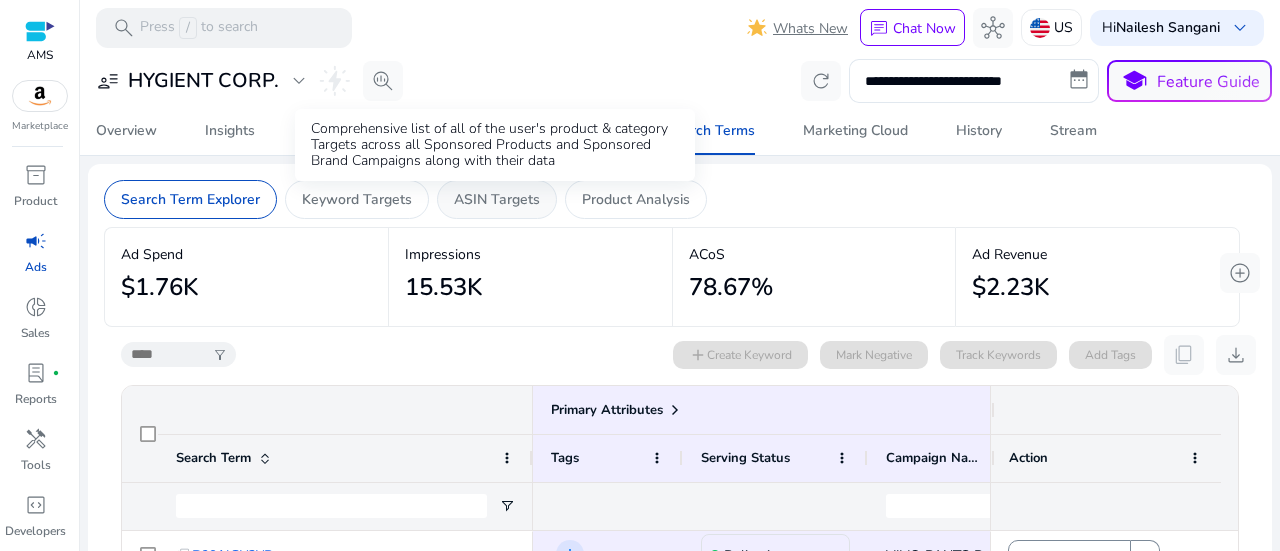 click on "ASIN Targets" 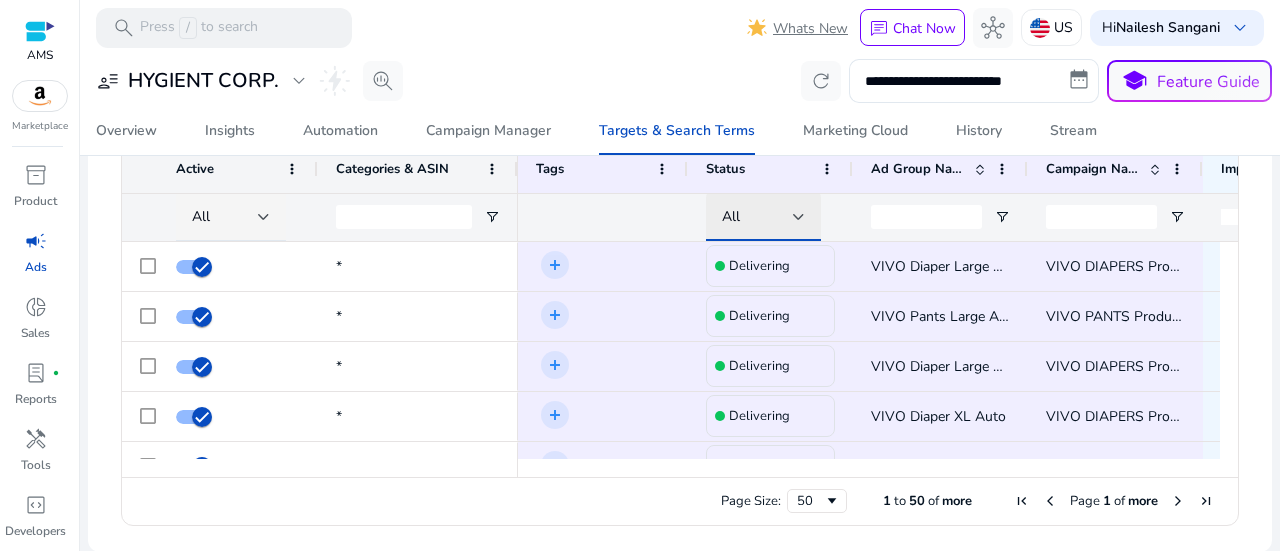 click at bounding box center (799, 217) 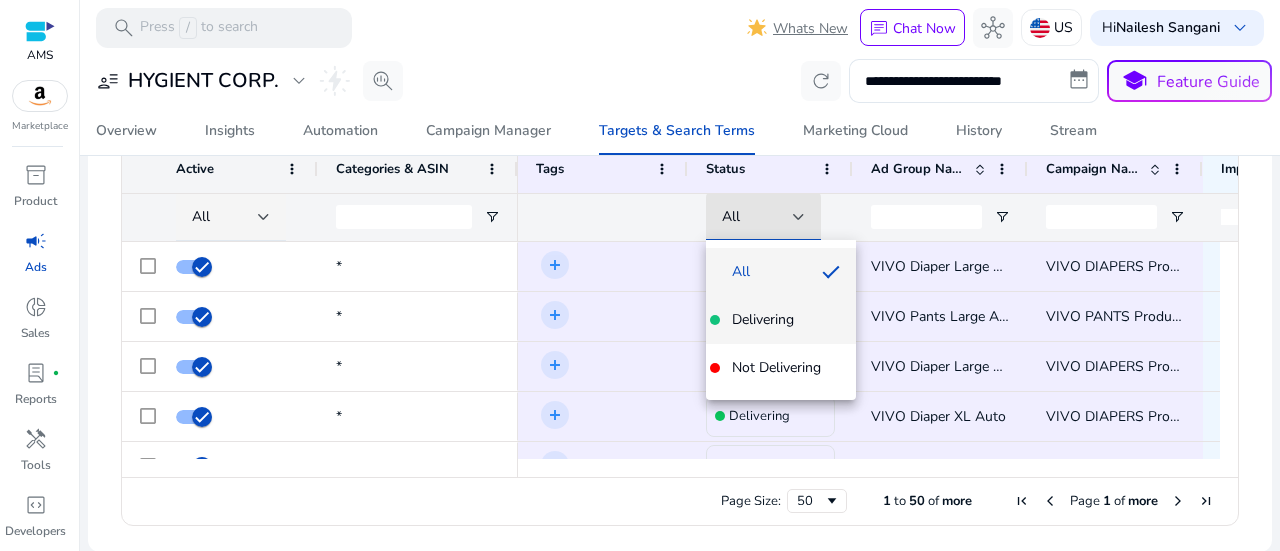 click on "Delivering" at bounding box center [763, 320] 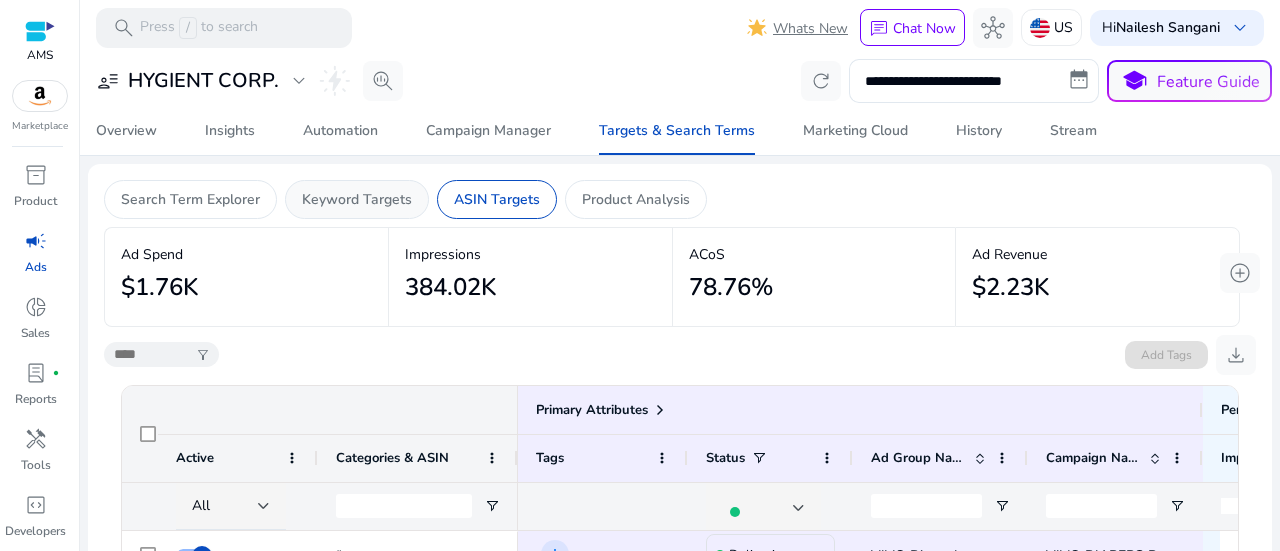 click on "Keyword Targets" 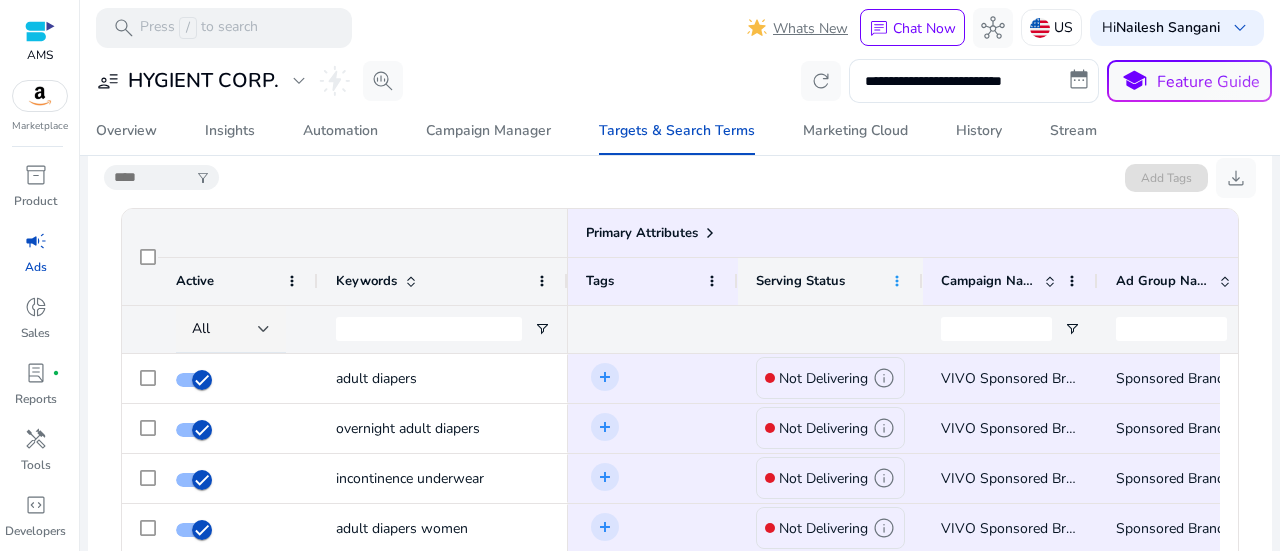 click 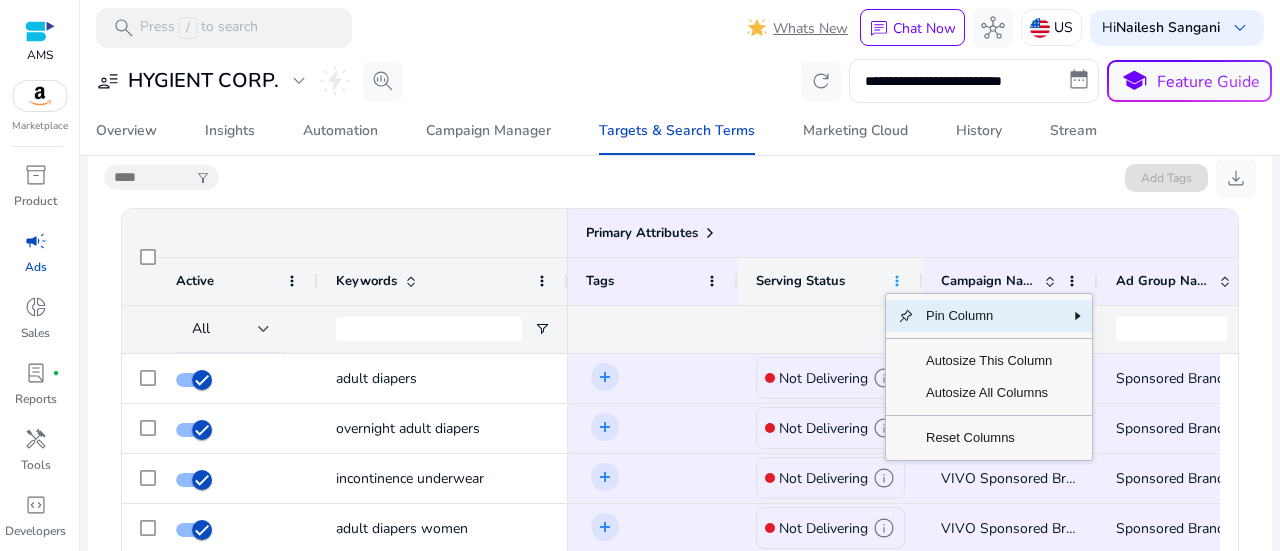 click 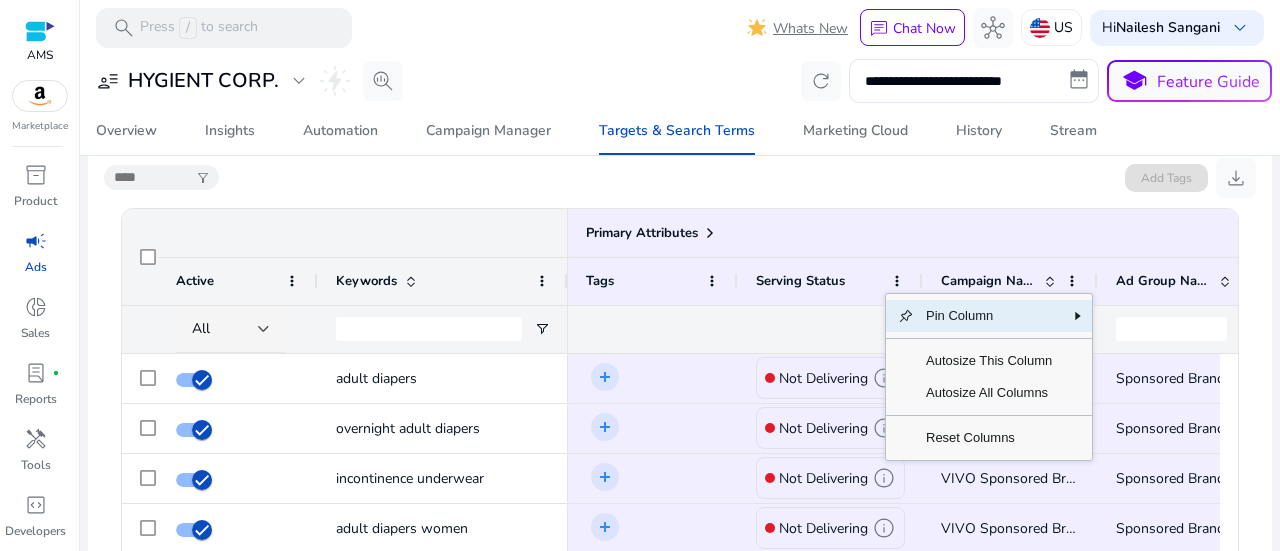 click on "filter_alt   Add Tags   download" 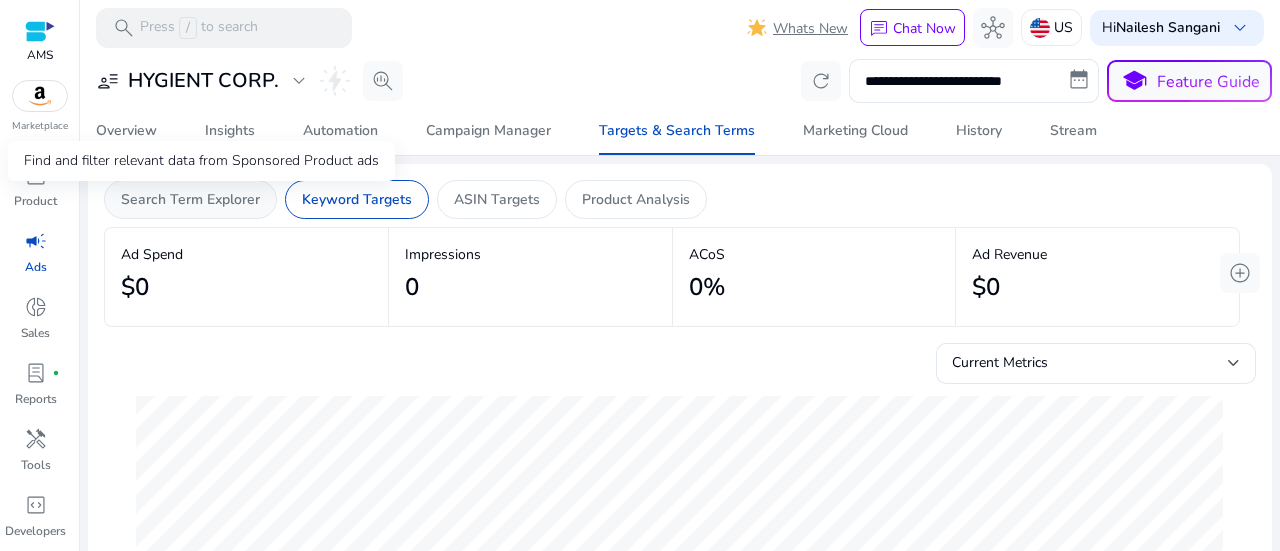 click on "Search Term Explorer" 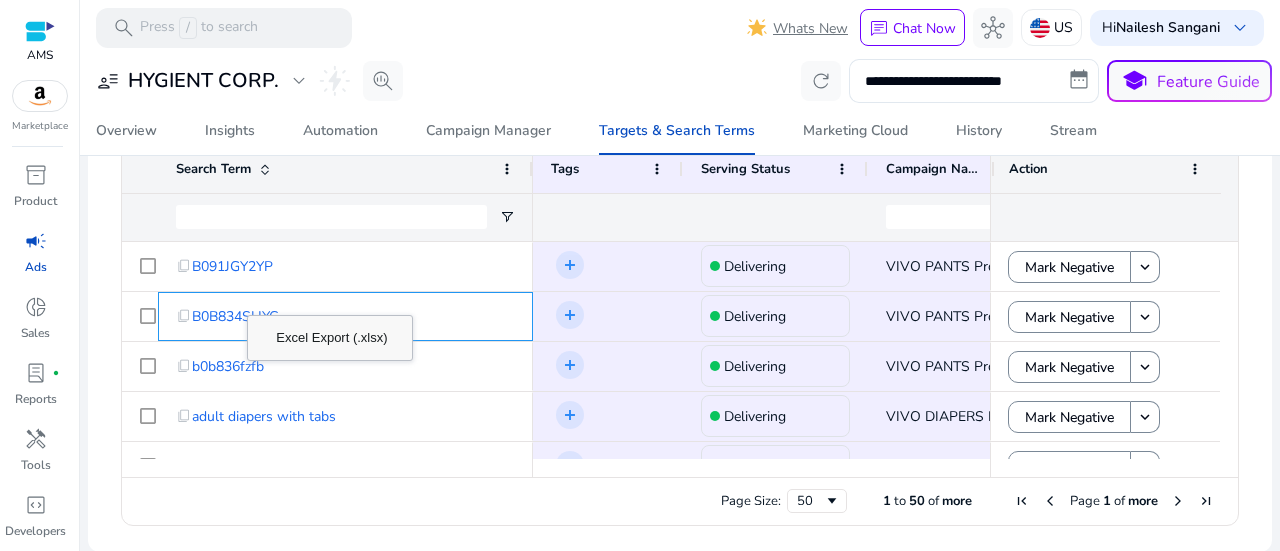 click on "**********" 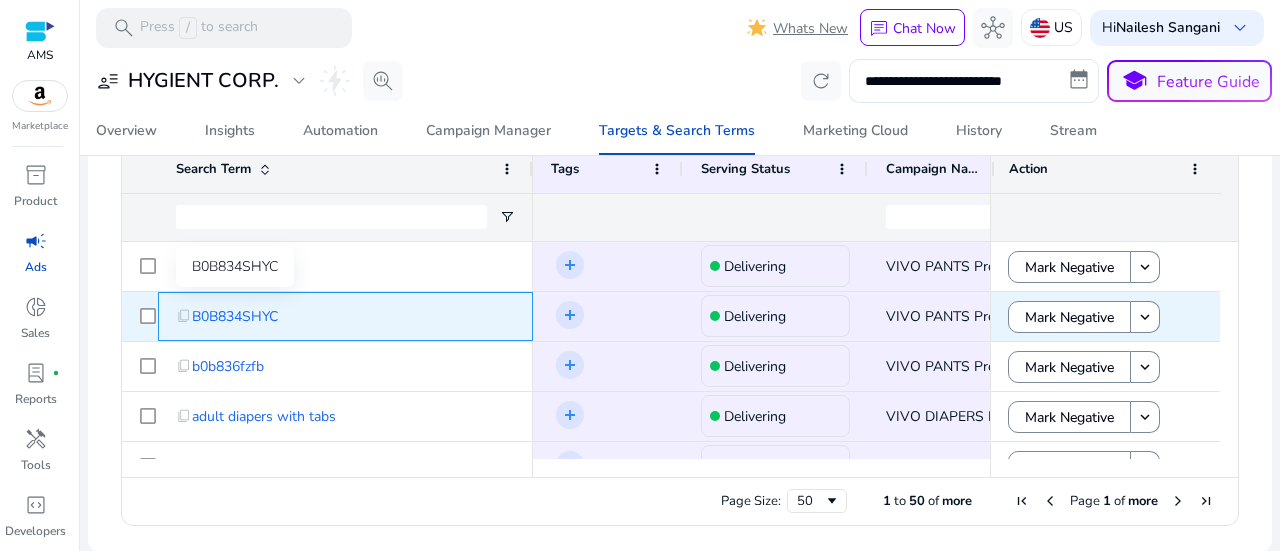 click on "B0B834SHYC" 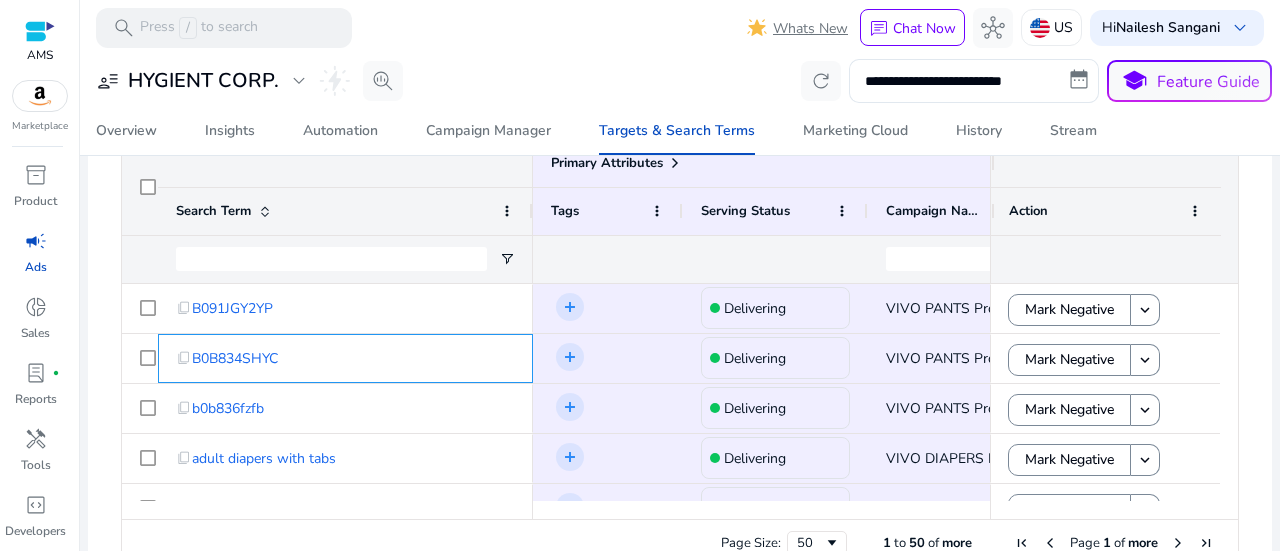 scroll, scrollTop: 689, scrollLeft: 0, axis: vertical 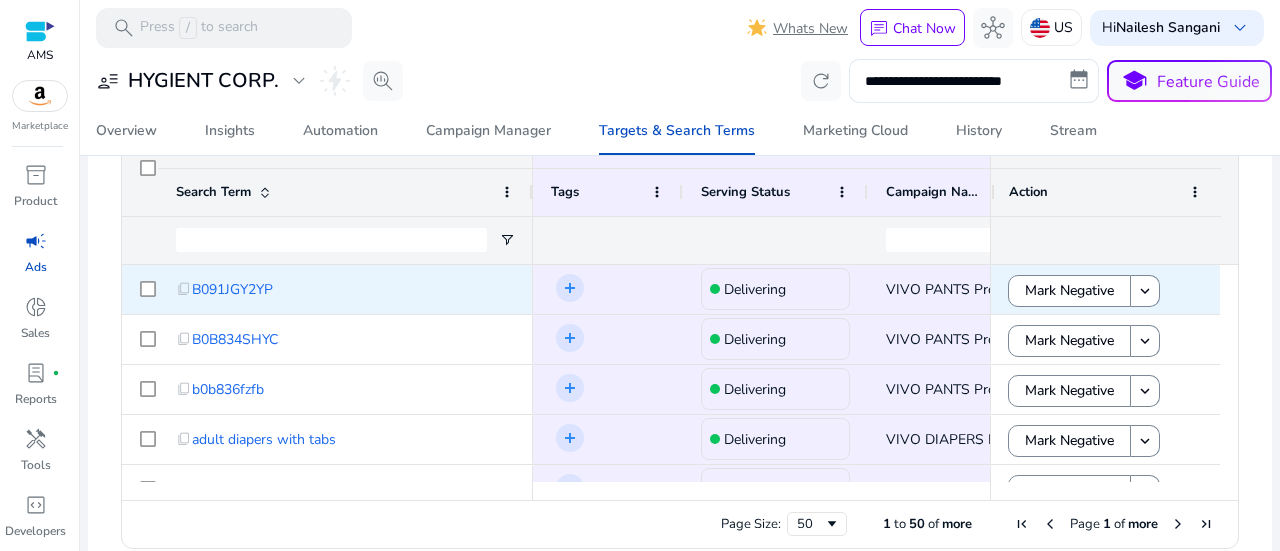 click on "content_copy   B091JGY2YP" 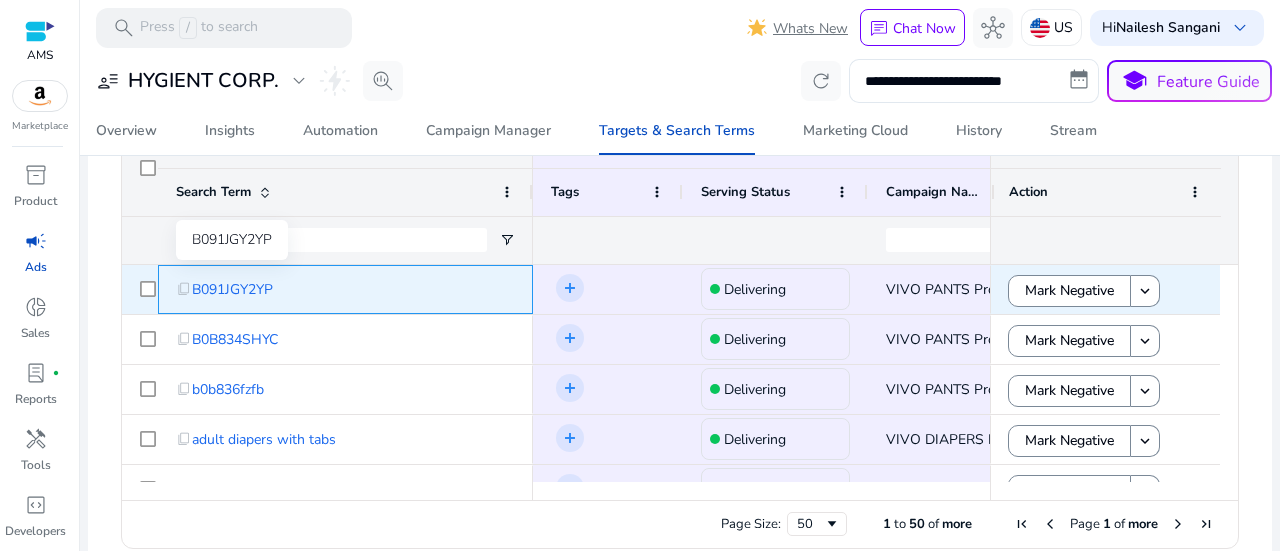 drag, startPoint x: 275, startPoint y: 281, endPoint x: 202, endPoint y: 283, distance: 73.02739 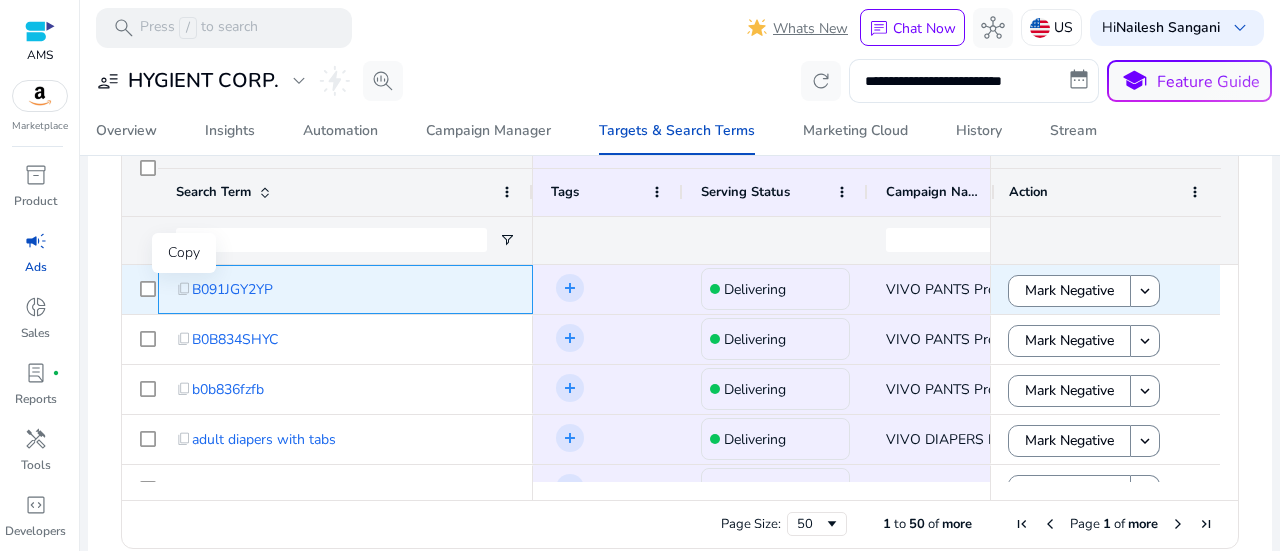 click on "content_copy" 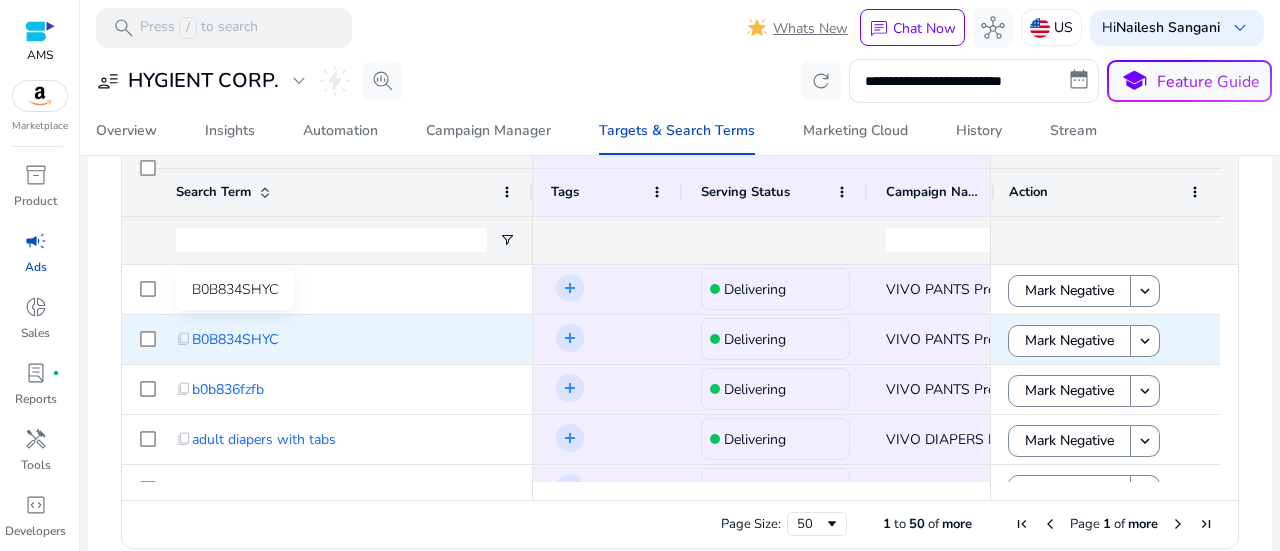 scroll, scrollTop: 100, scrollLeft: 0, axis: vertical 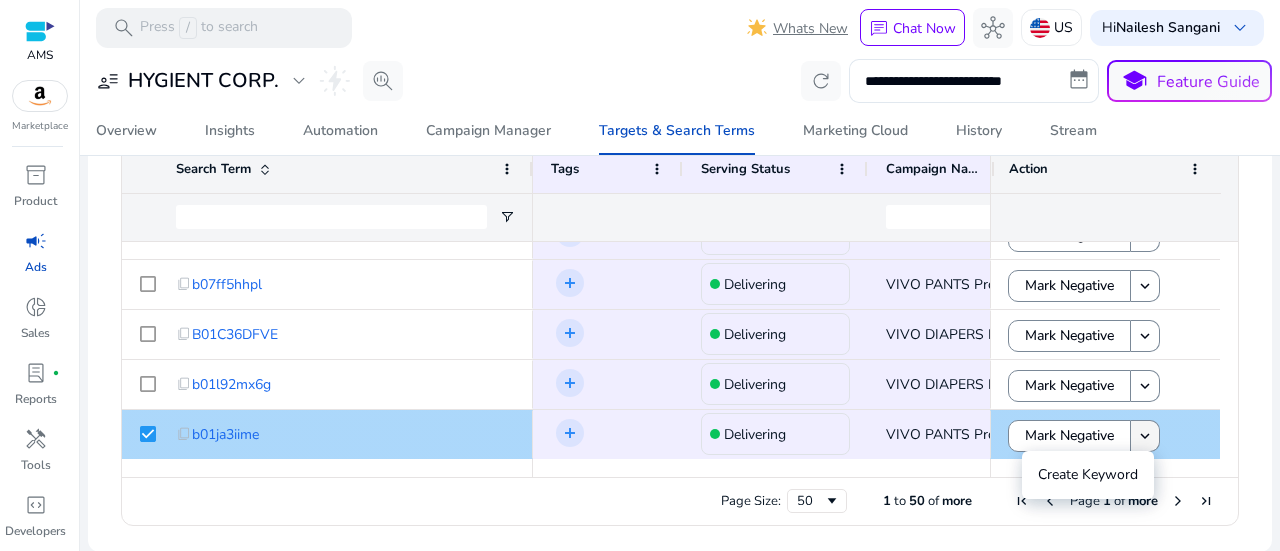 click on "keyboard_arrow_down" 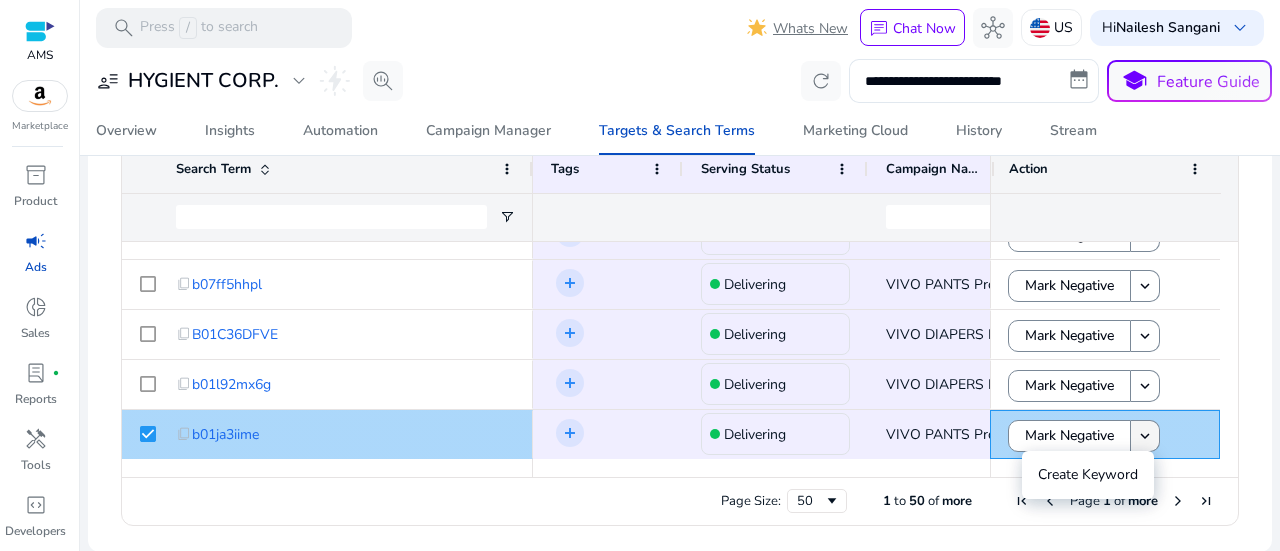 click on "keyboard_arrow_down" 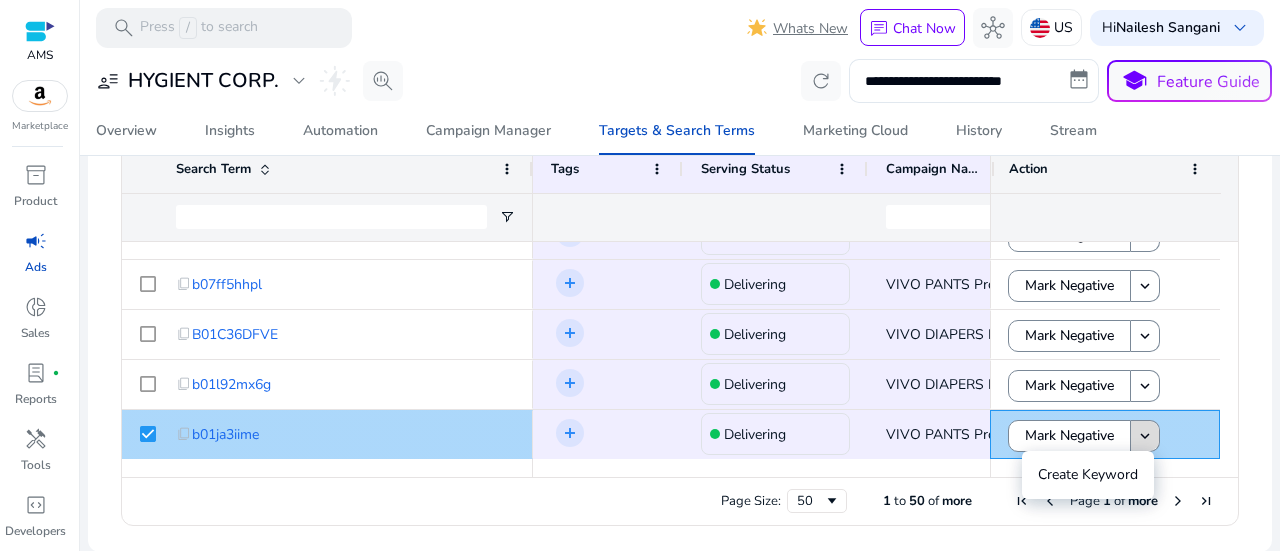 click on "keyboard_arrow_down" 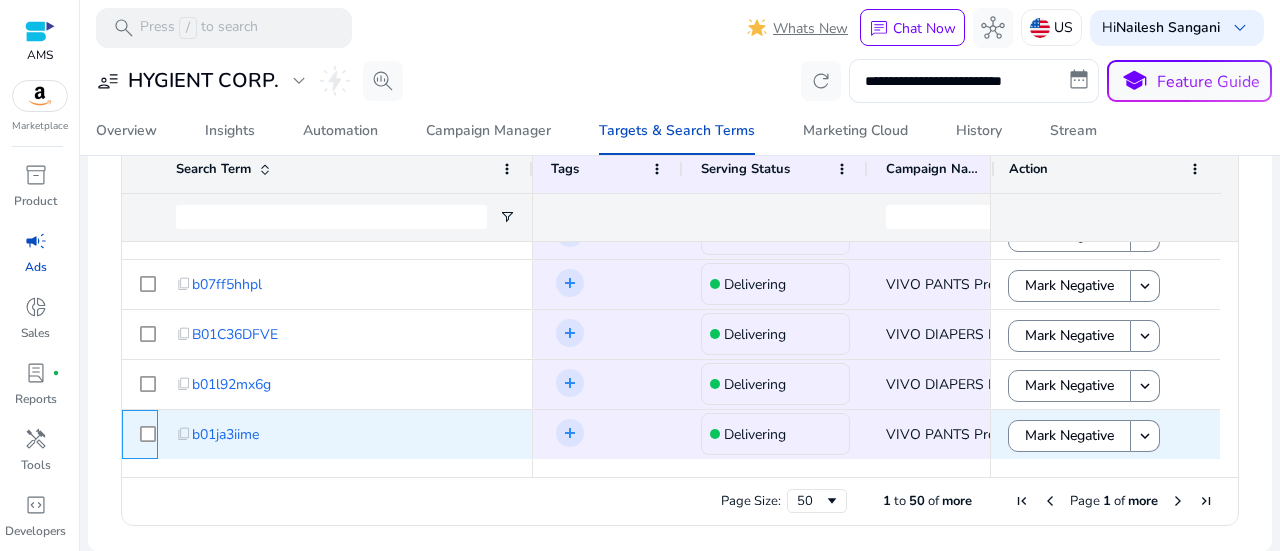 click 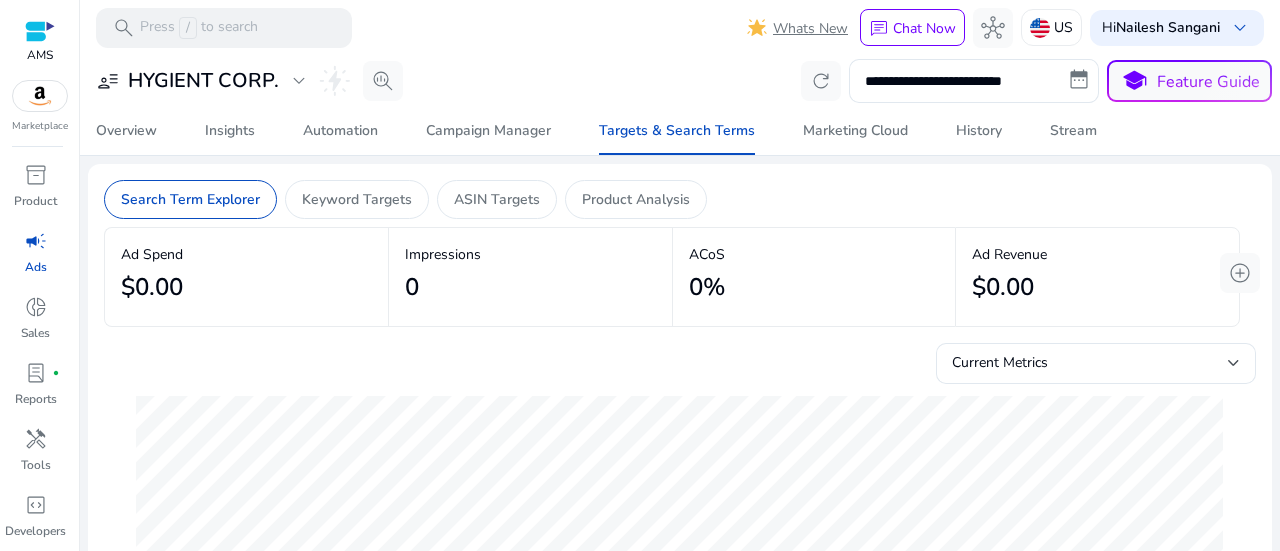 scroll, scrollTop: 0, scrollLeft: 0, axis: both 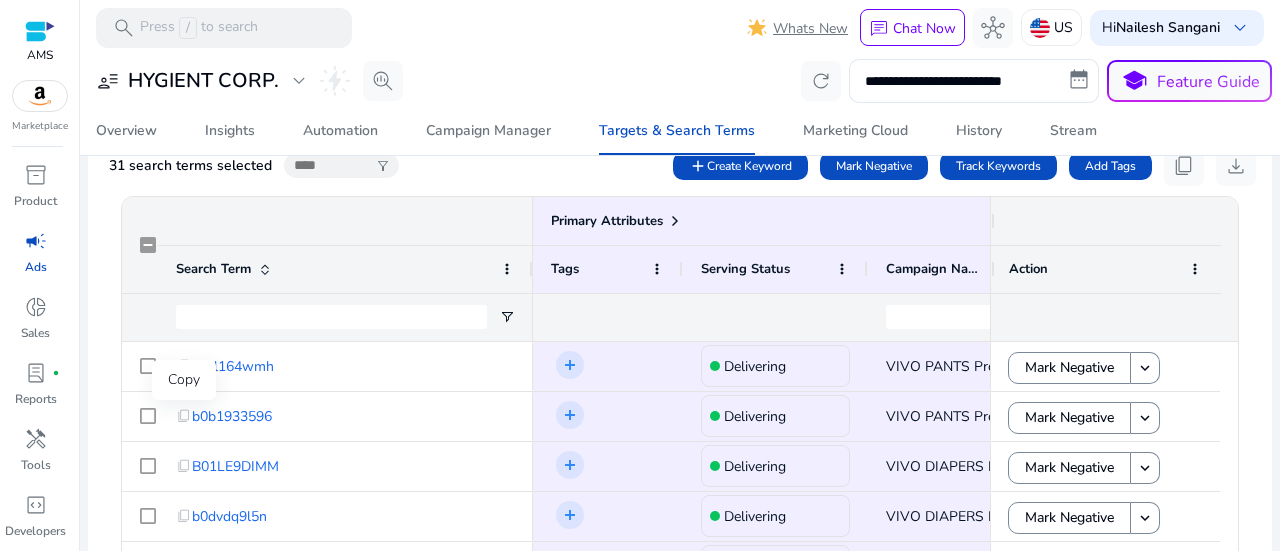 click on "Copy" at bounding box center [184, 380] 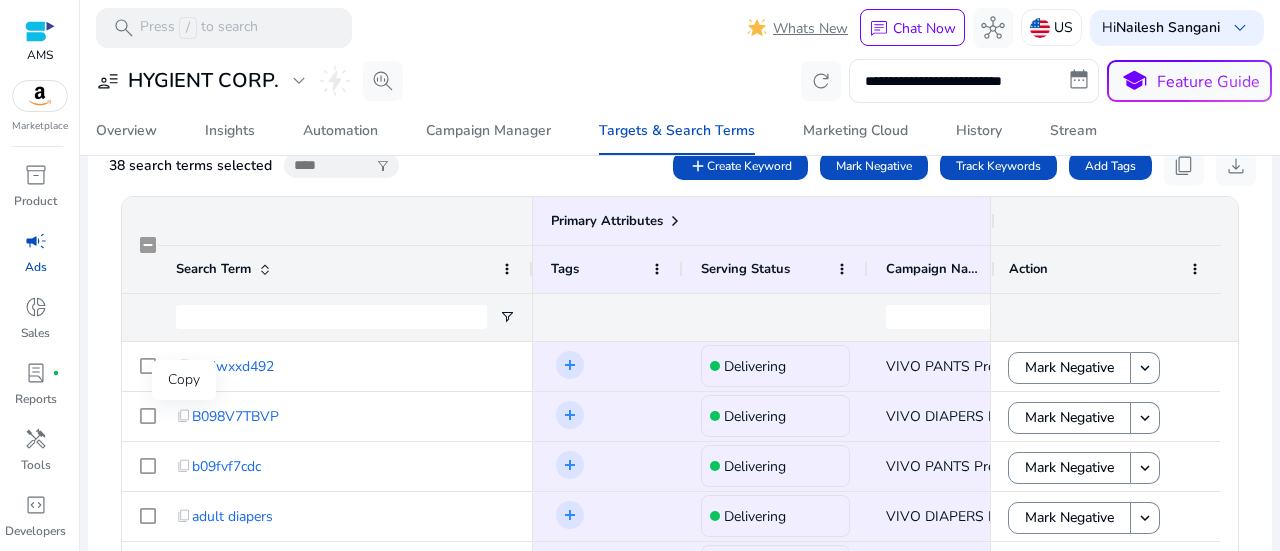 click on "Copy" at bounding box center (184, 380) 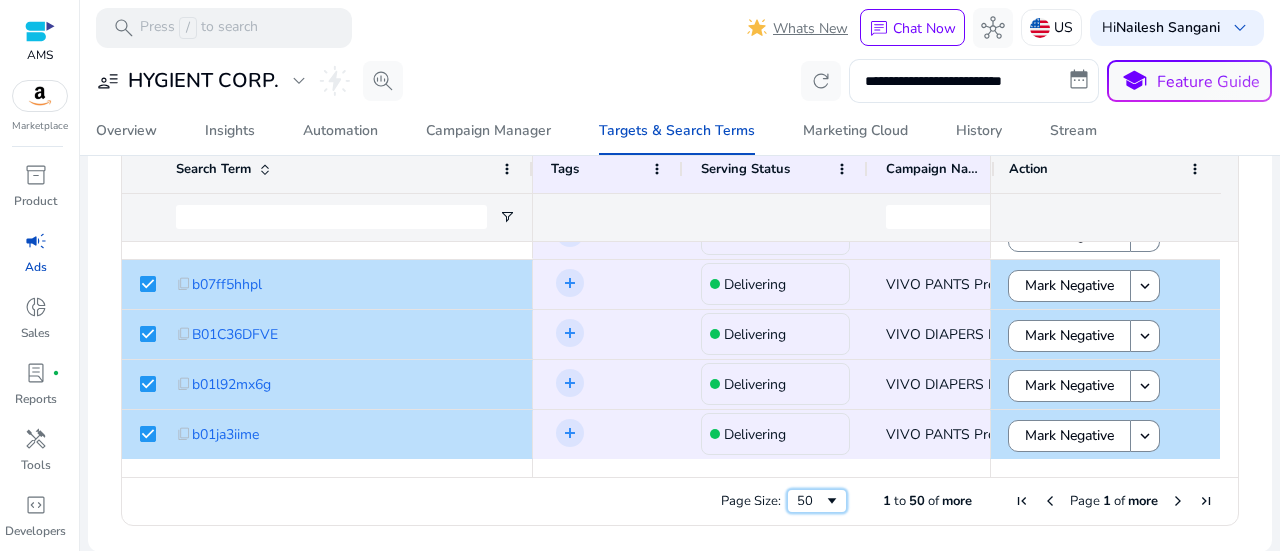 click at bounding box center [832, 501] 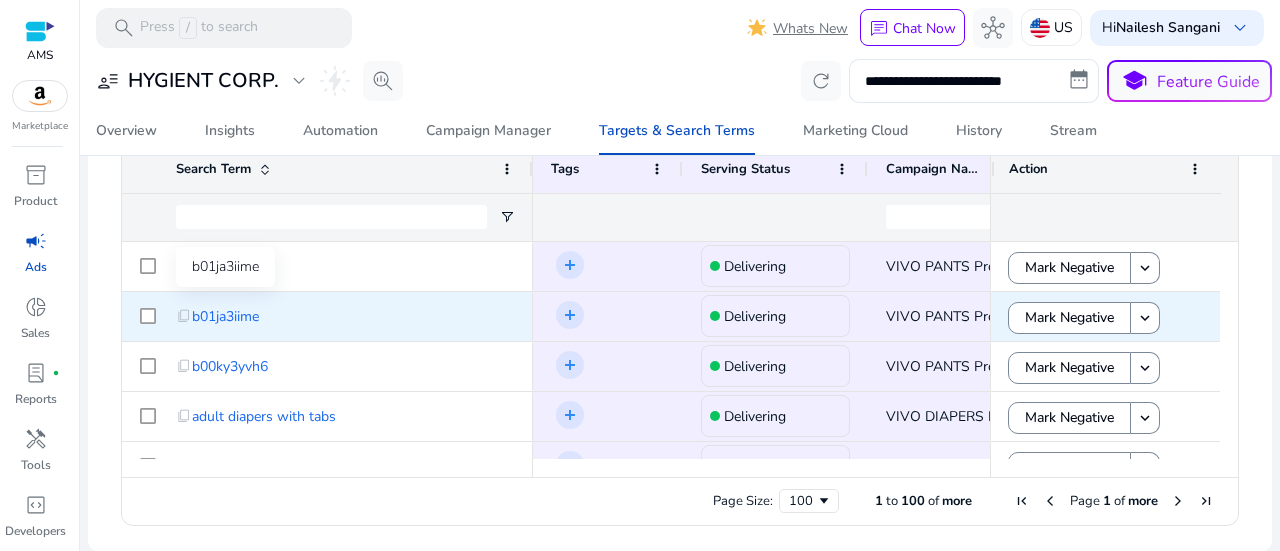 click on "b01ja3iime" 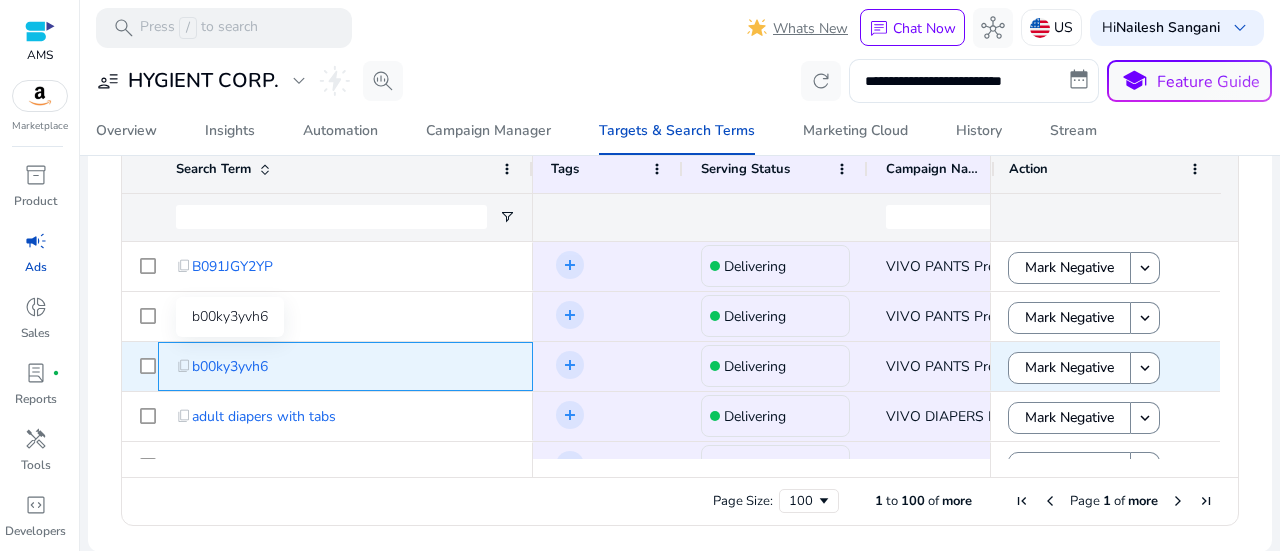 click on "b00ky3yvh6" 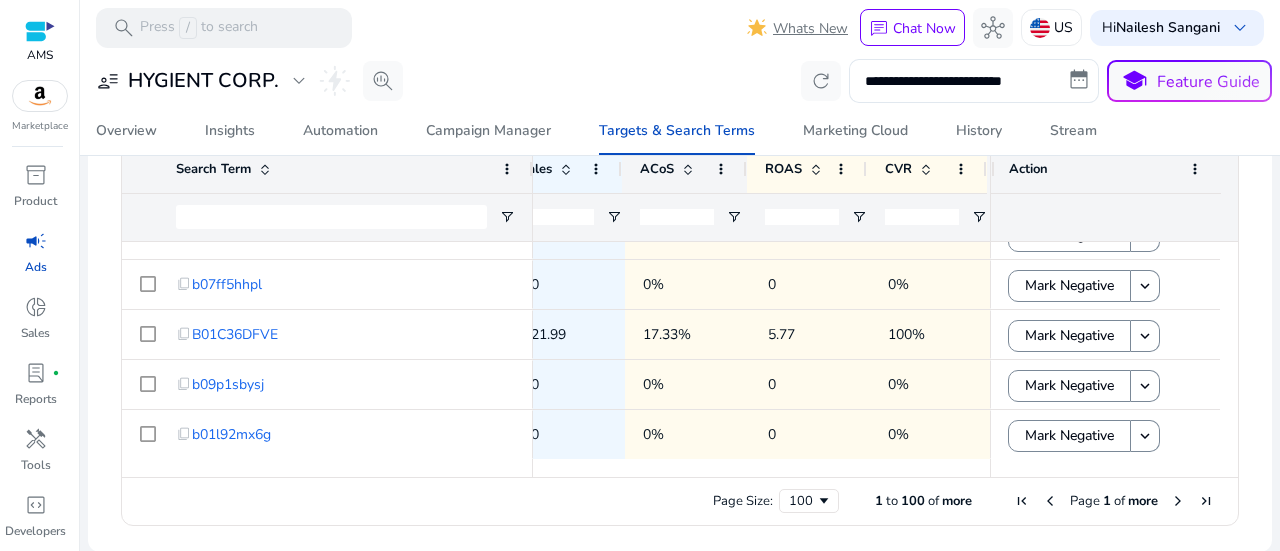 click 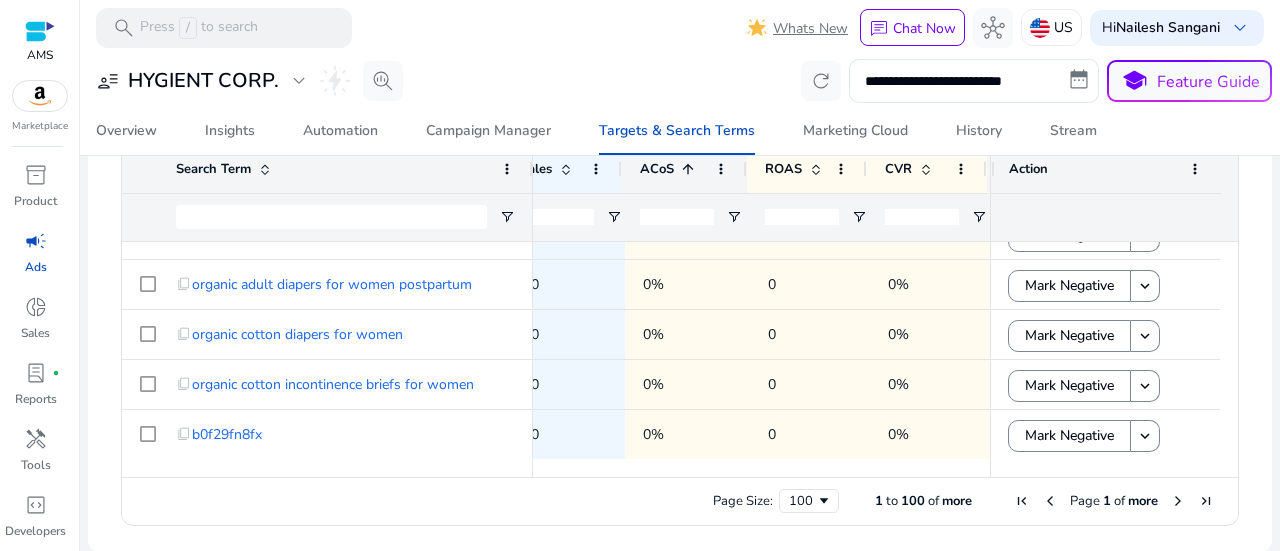 click 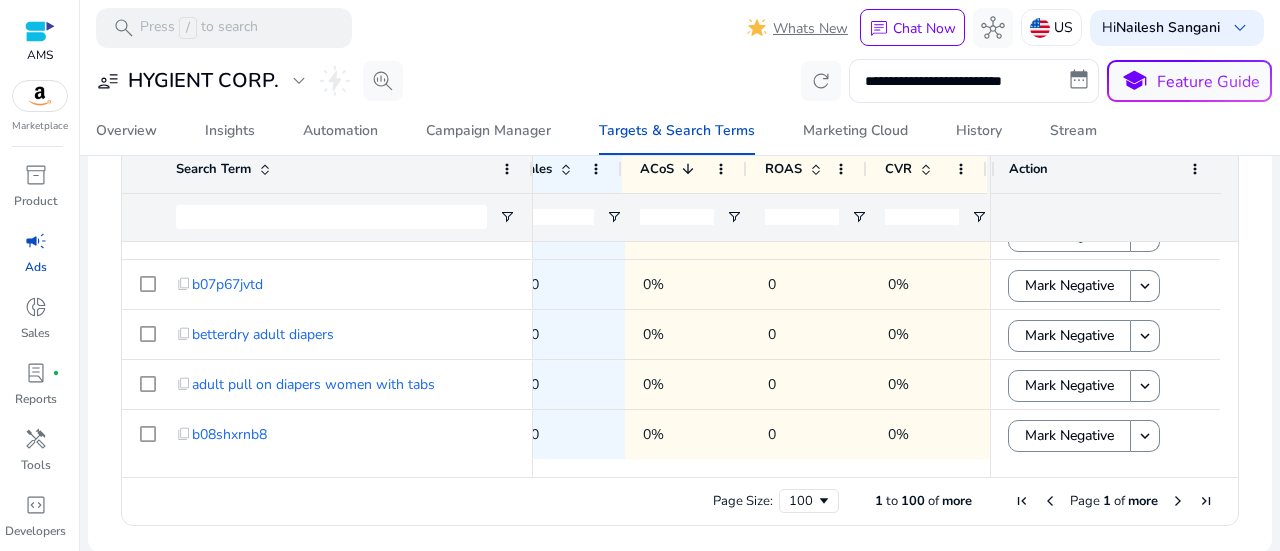 click at bounding box center [1178, 501] 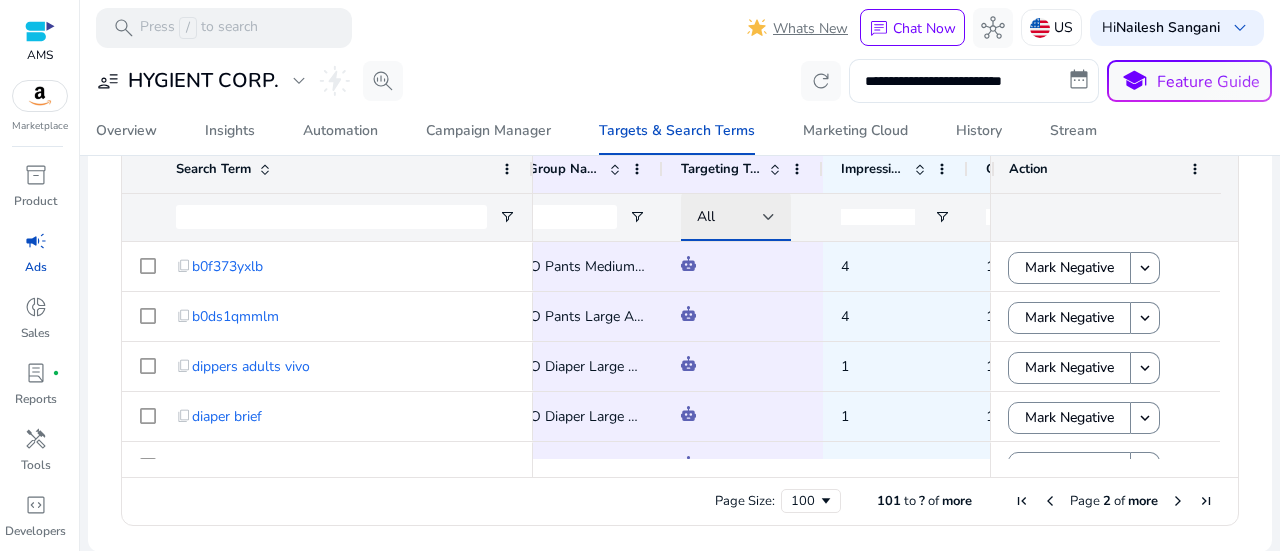 click at bounding box center (769, 217) 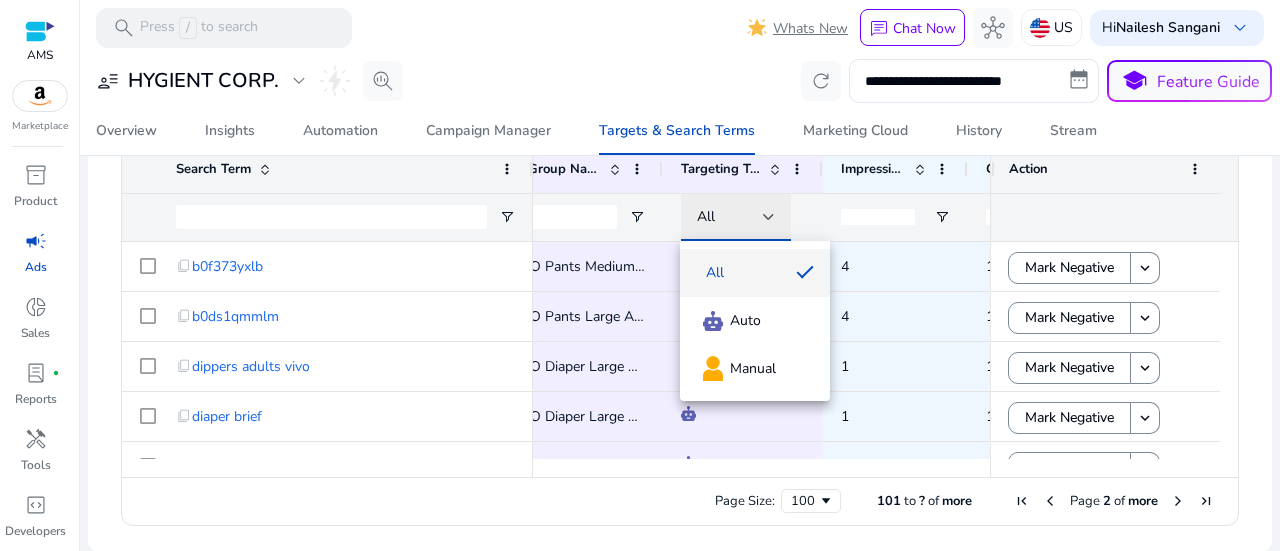 click at bounding box center (640, 275) 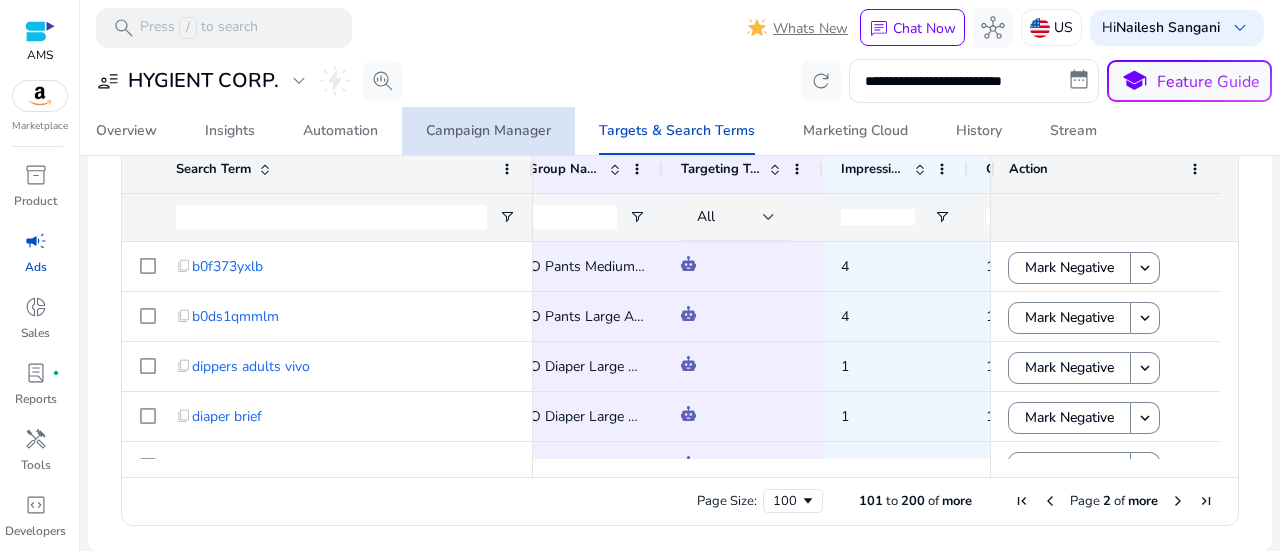 click on "Campaign Manager" at bounding box center (488, 131) 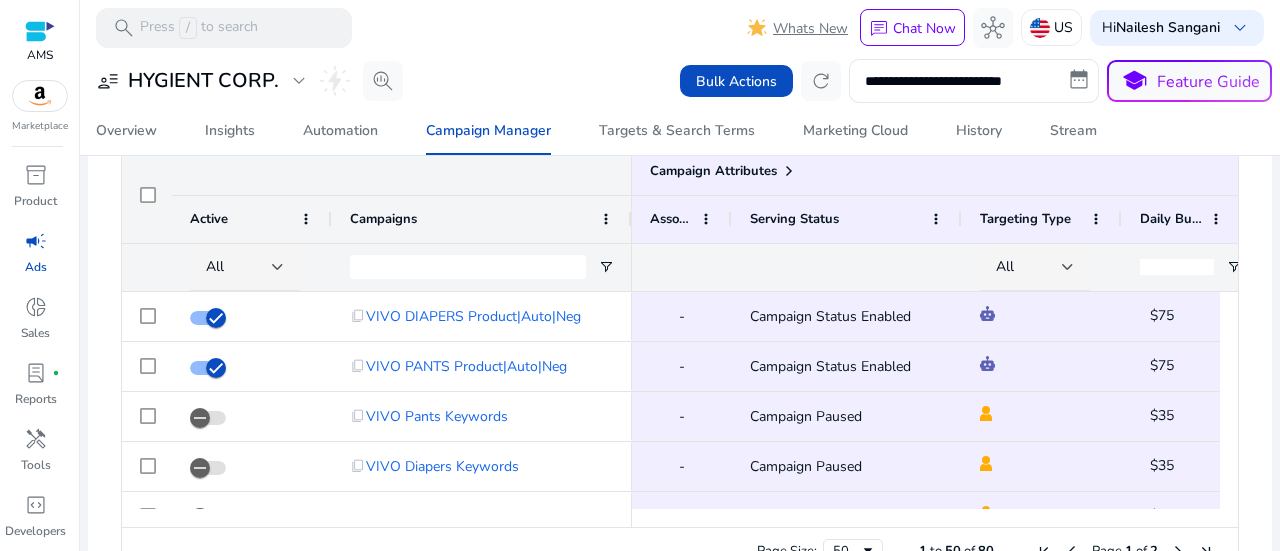 scroll, scrollTop: 700, scrollLeft: 0, axis: vertical 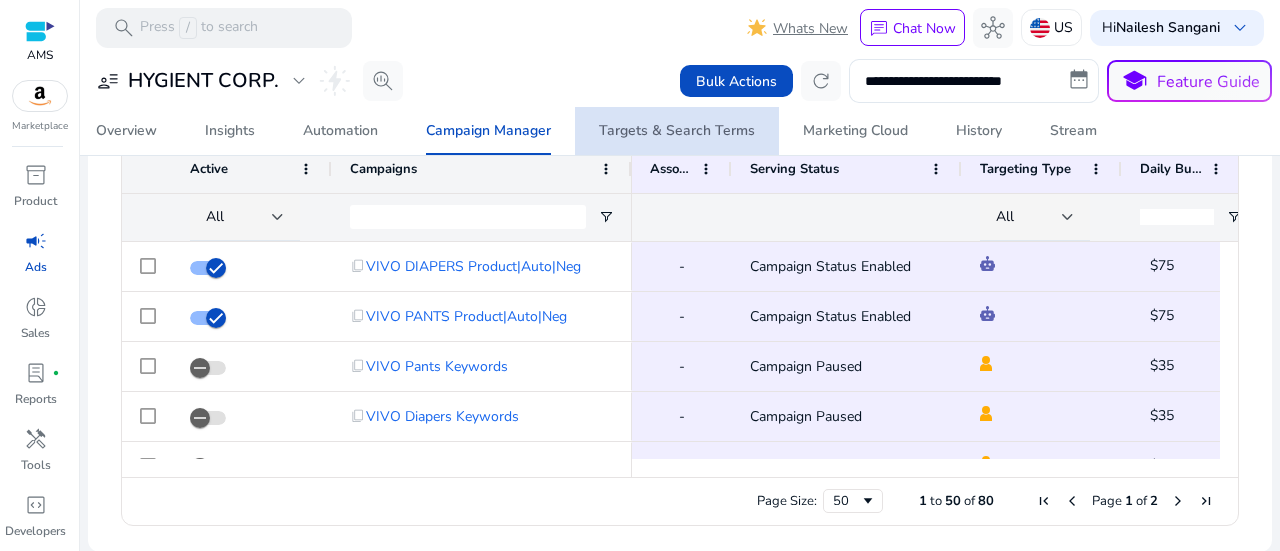 click on "Targets & Search Terms" at bounding box center (677, 131) 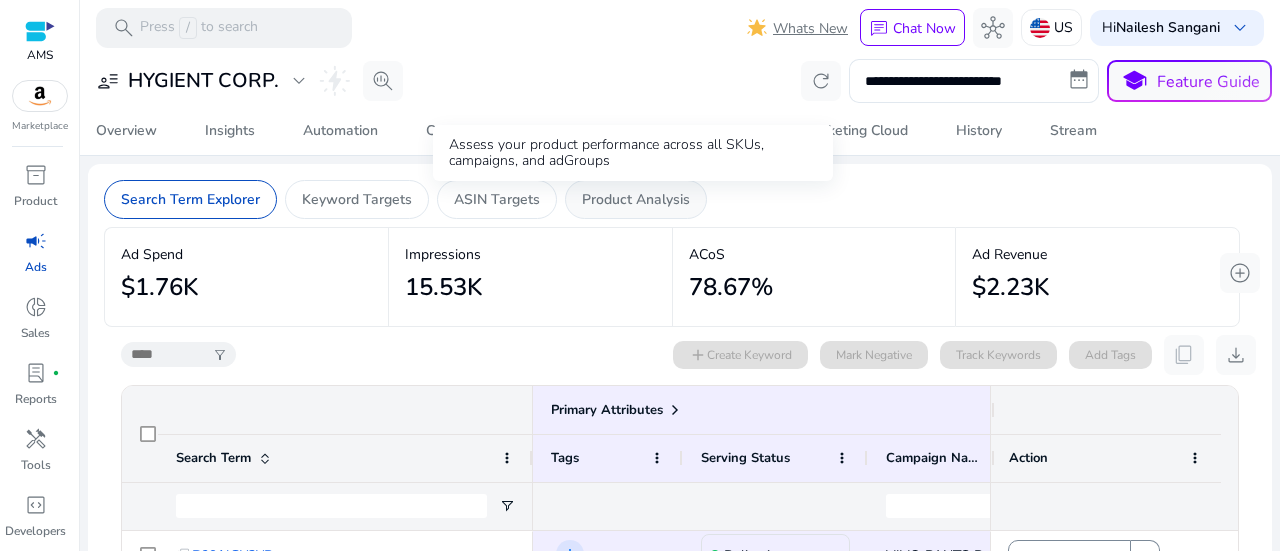 click on "Product Analysis" 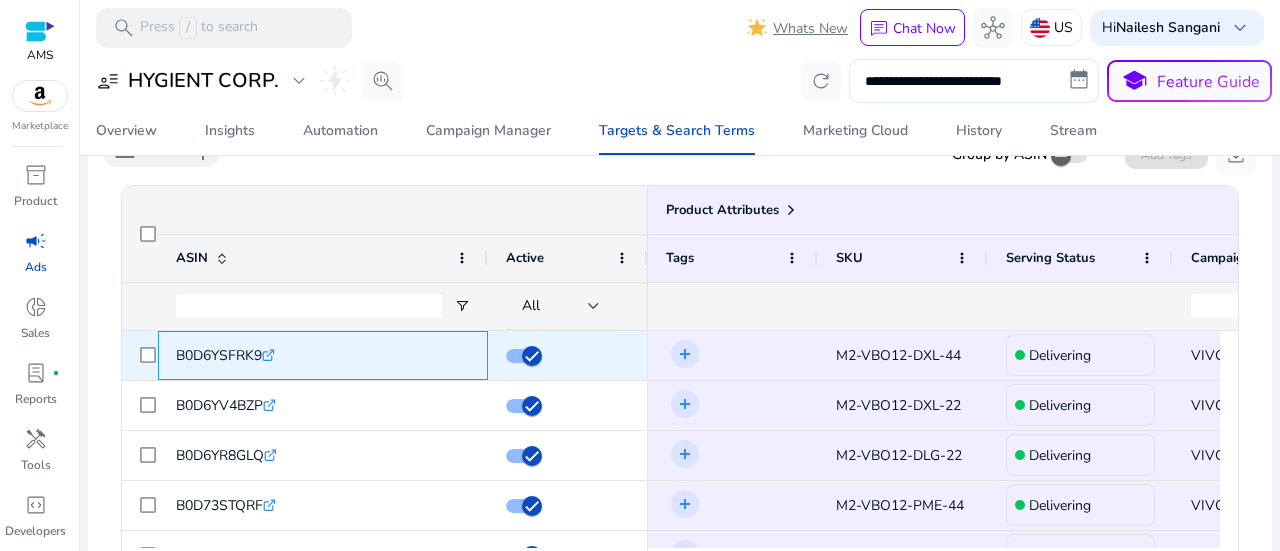 click on ".st0{fill:#2c8af8}" 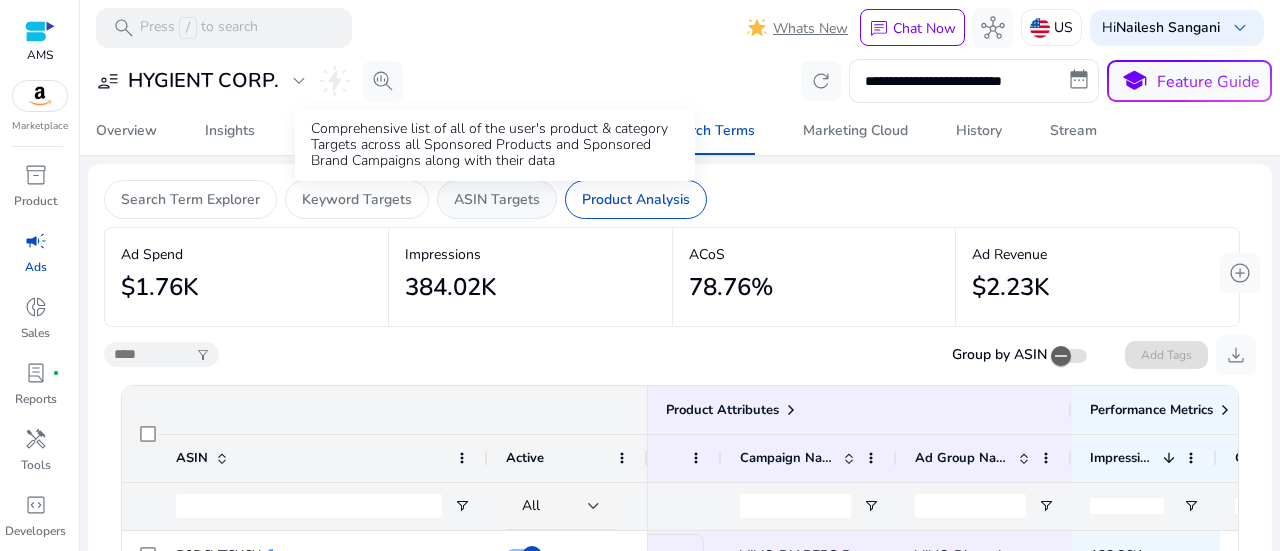 click on "ASIN Targets" 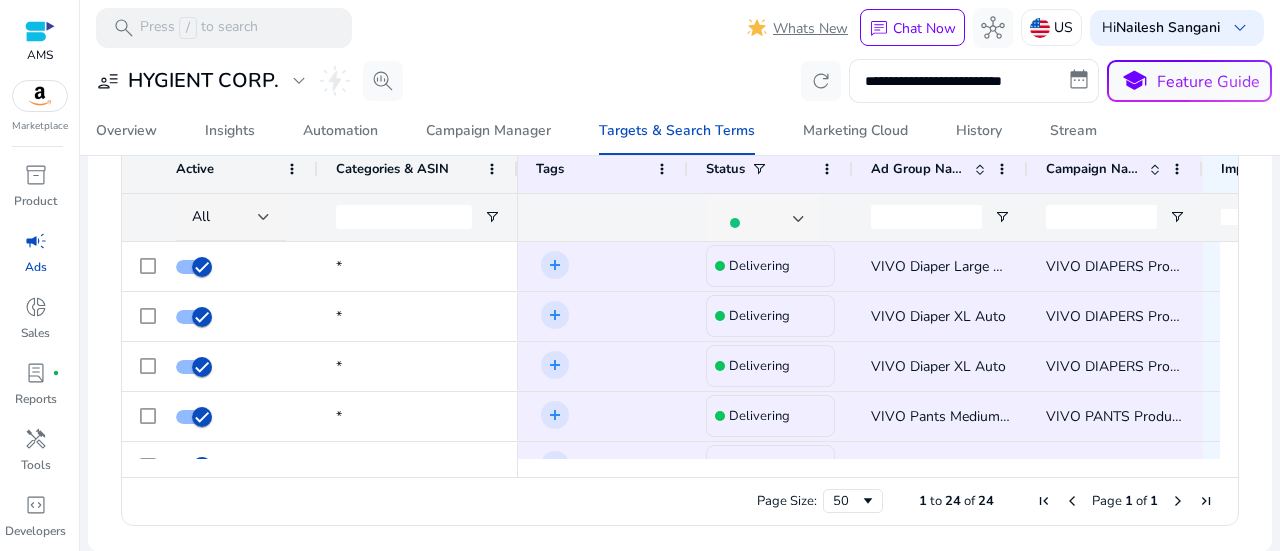 click at bounding box center (799, 219) 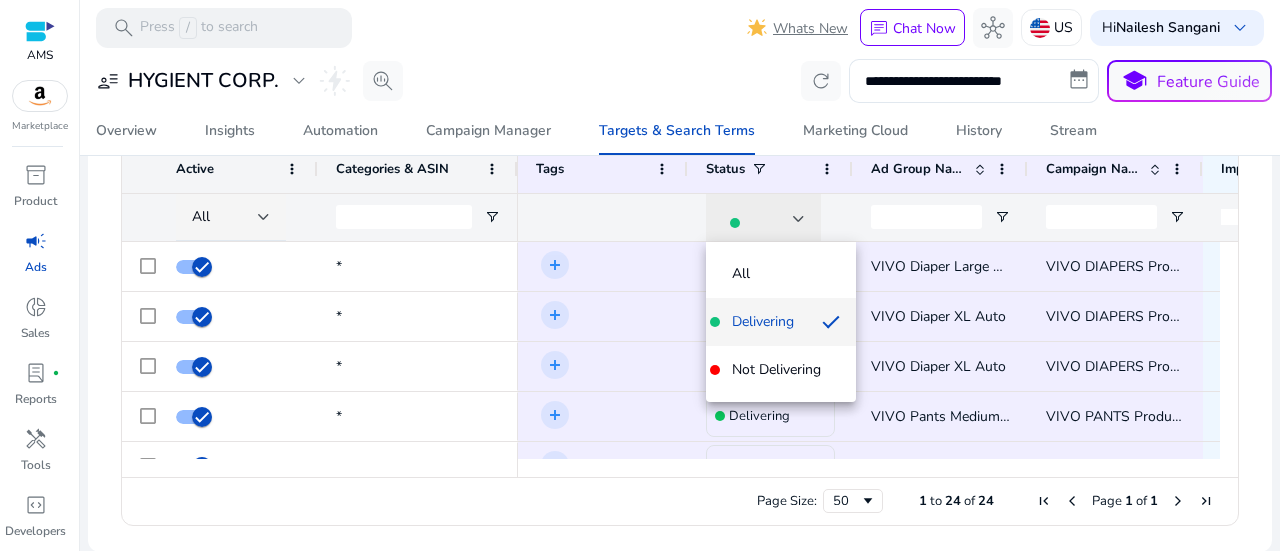 click at bounding box center [640, 275] 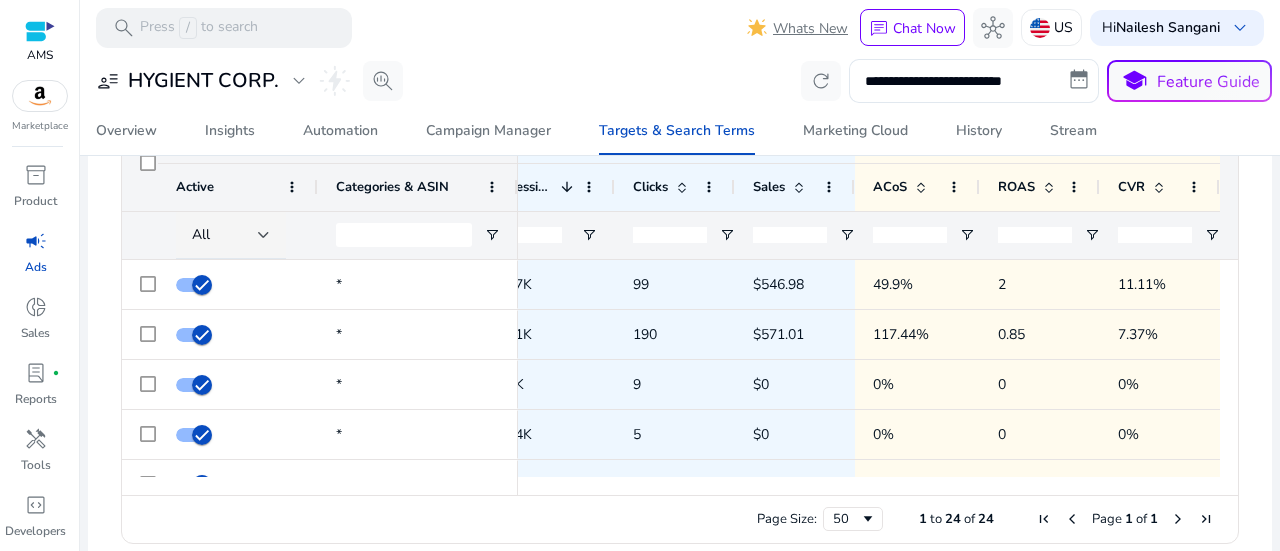 scroll, scrollTop: 289, scrollLeft: 0, axis: vertical 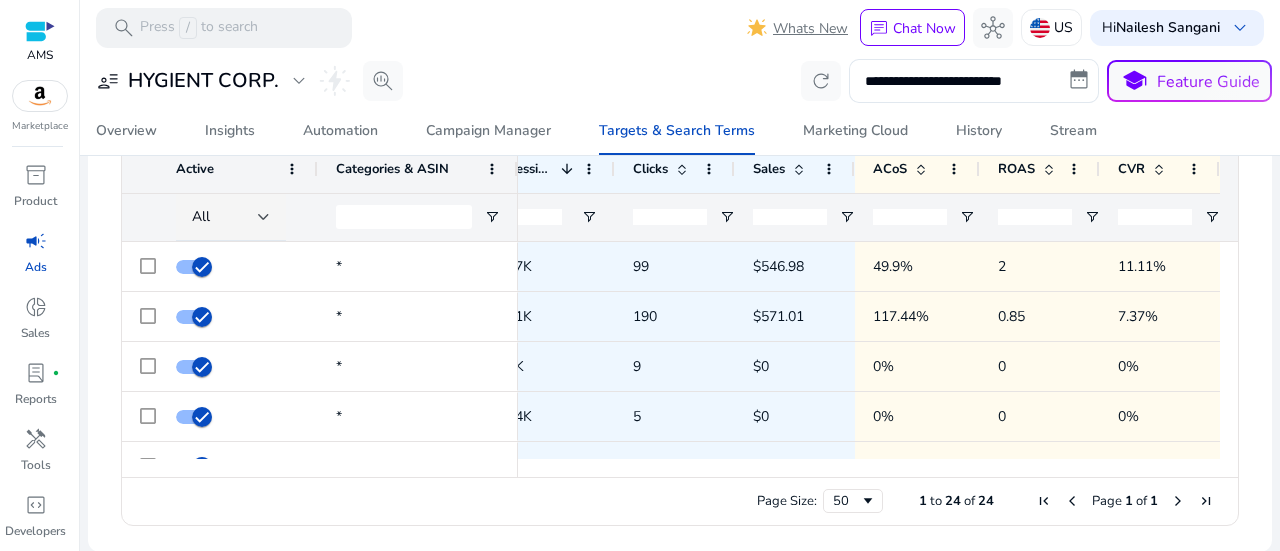 drag, startPoint x: 1230, startPoint y: 263, endPoint x: 1246, endPoint y: 393, distance: 130.98091 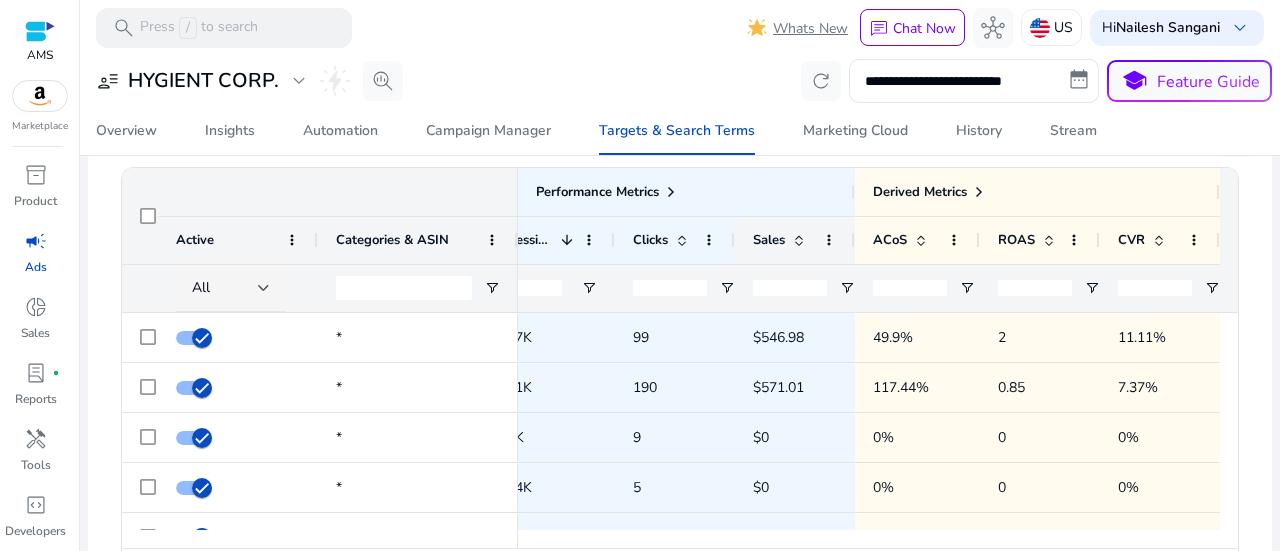 scroll, scrollTop: 289, scrollLeft: 0, axis: vertical 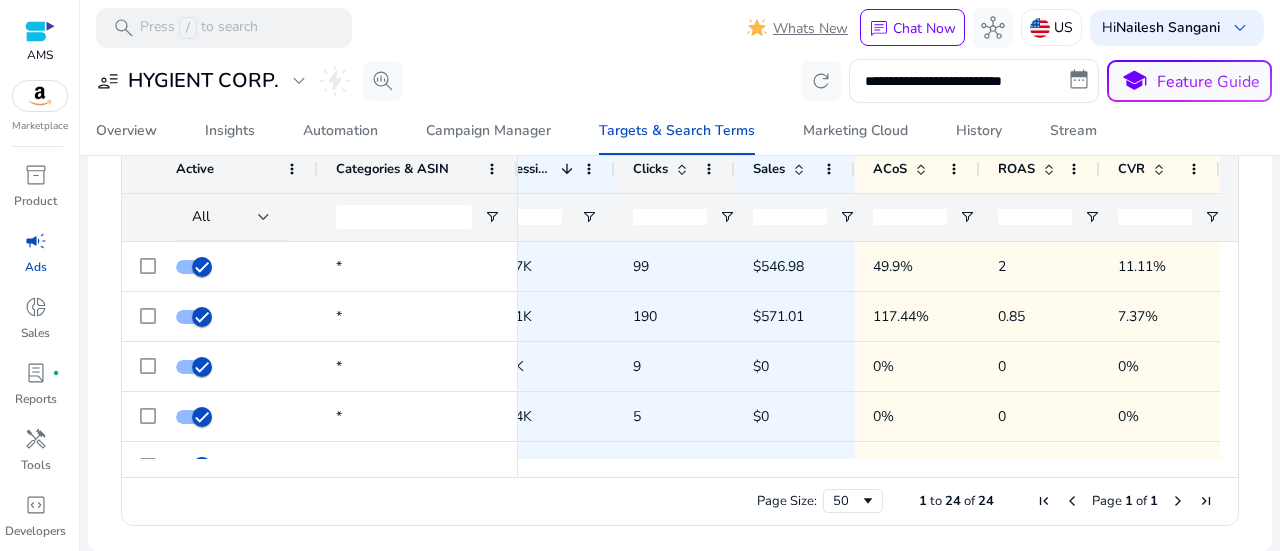 click 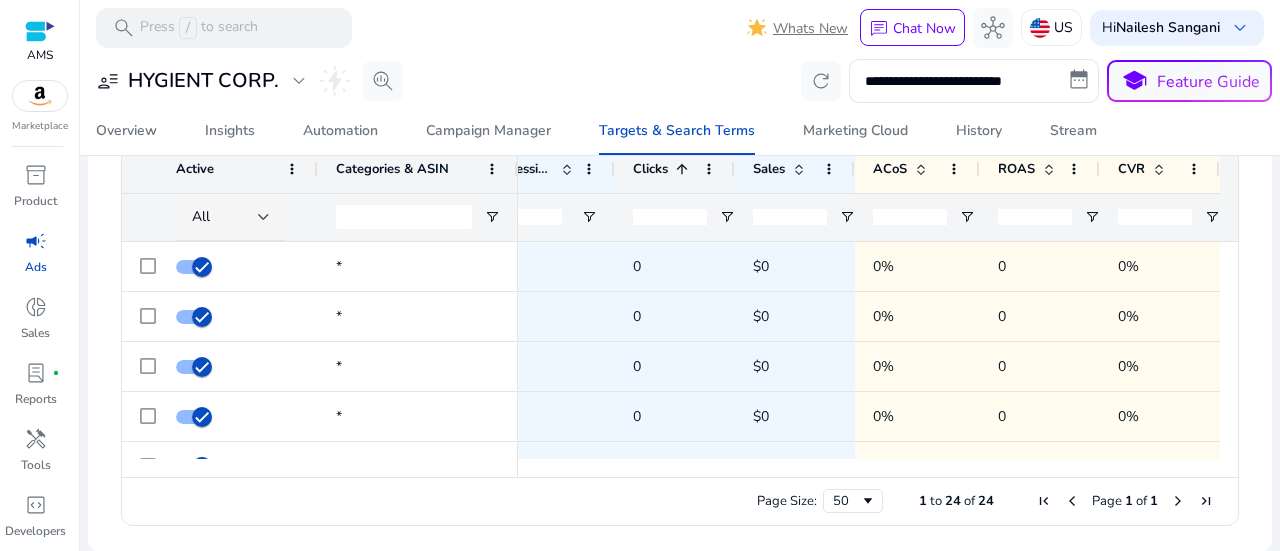 click 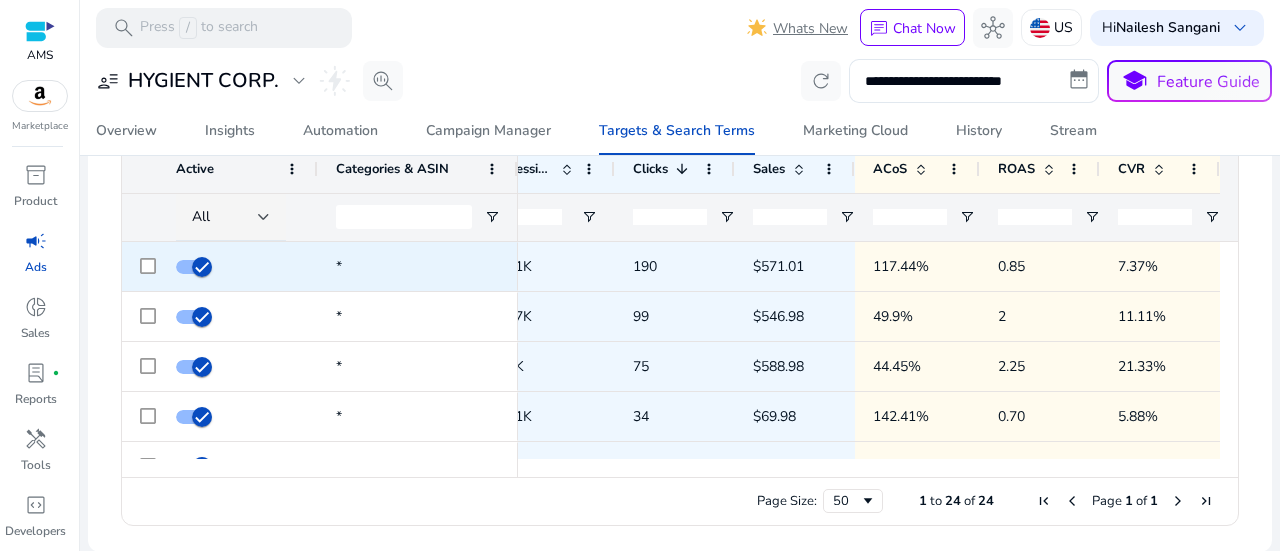click on "$571.01" 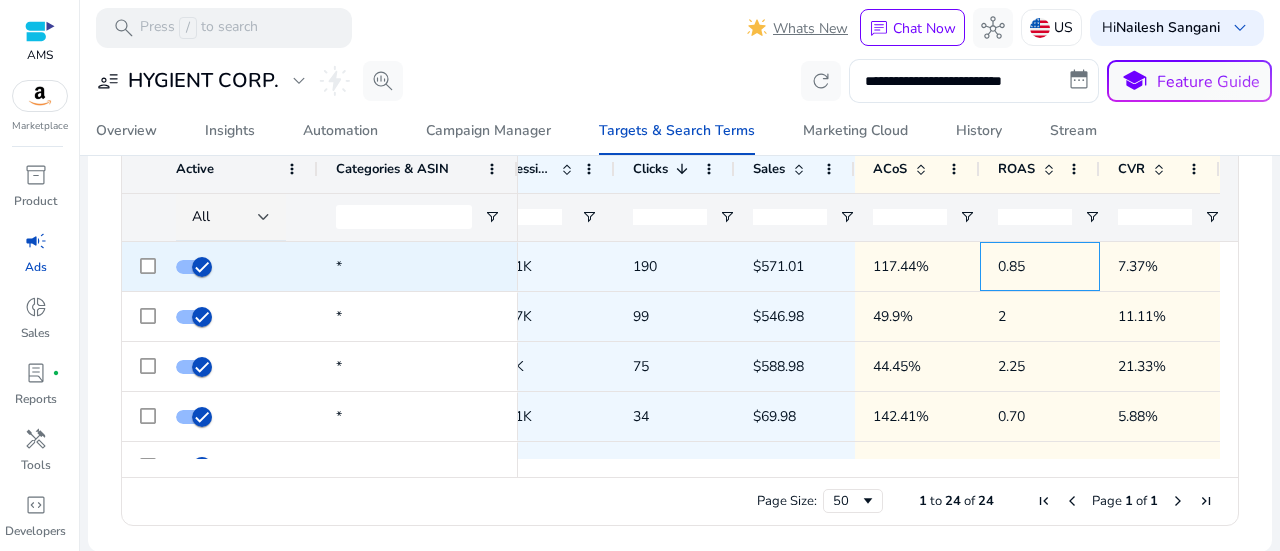 click on "0.85" 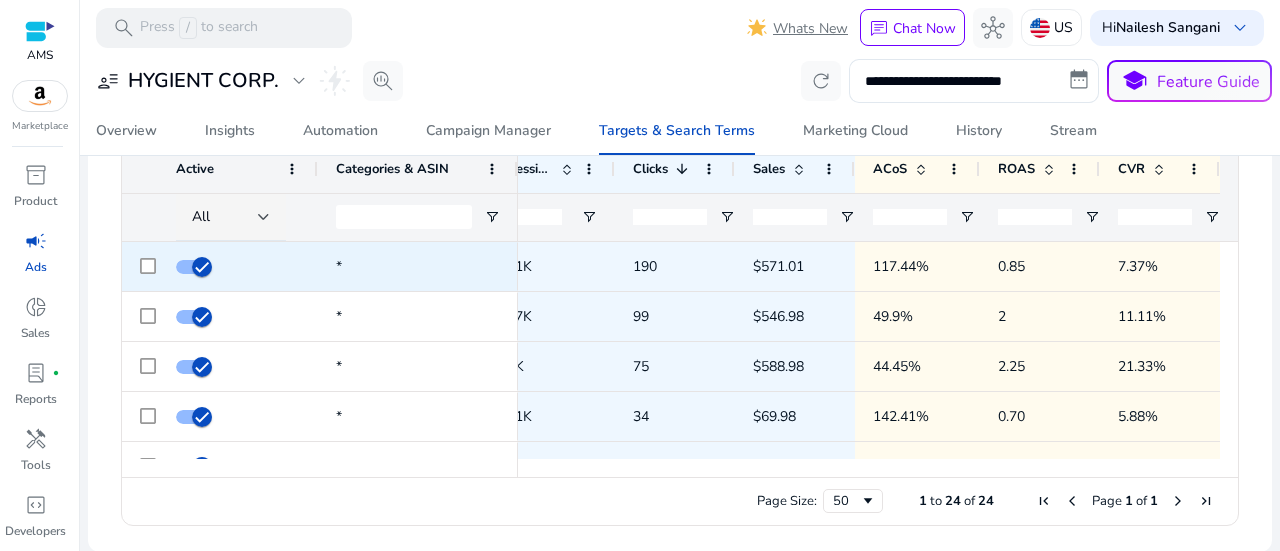 click on "7.37%" 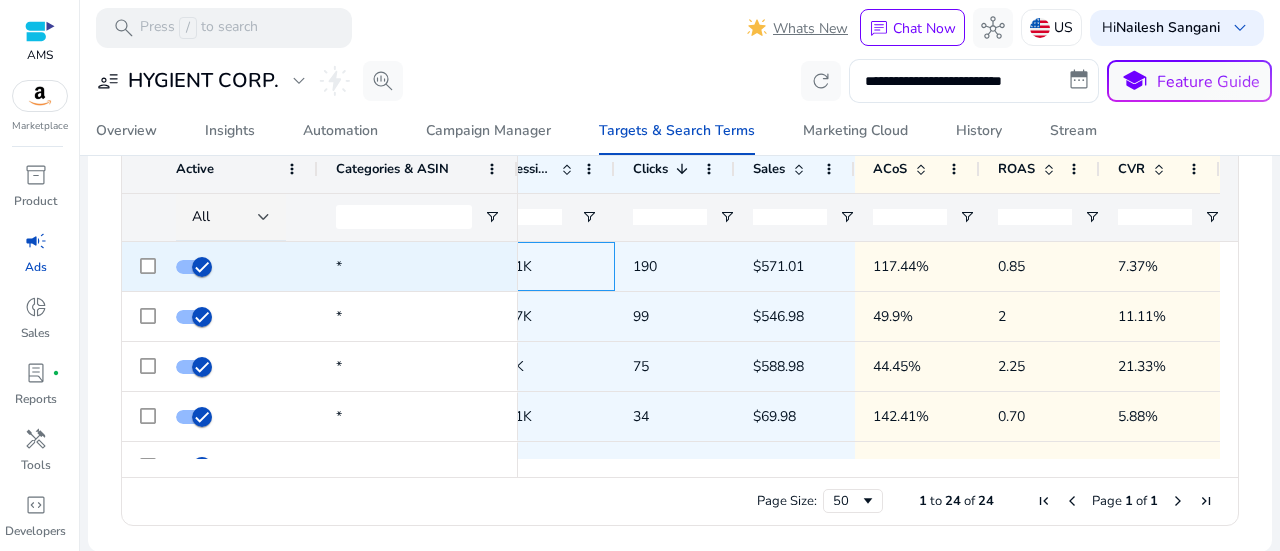click on "72.91K" 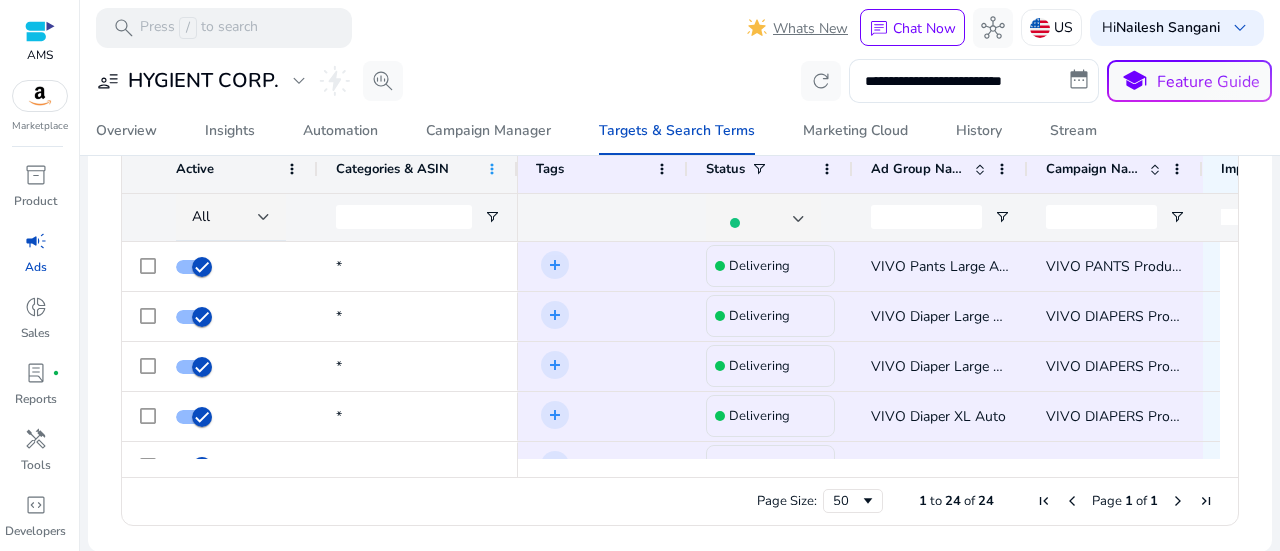 click 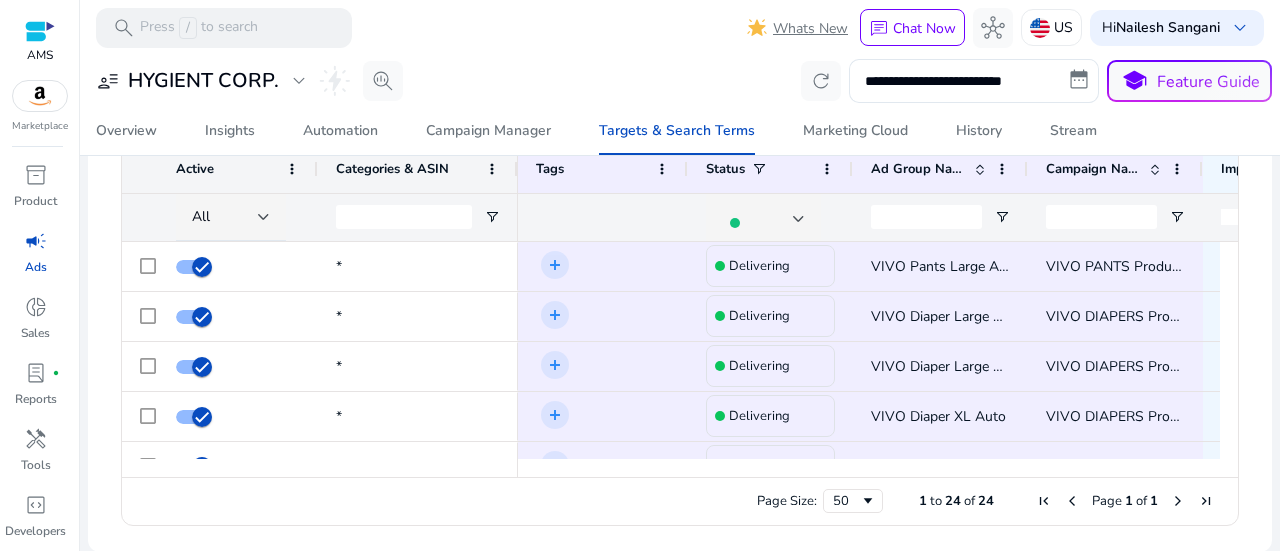 click on "Categories & ASIN" 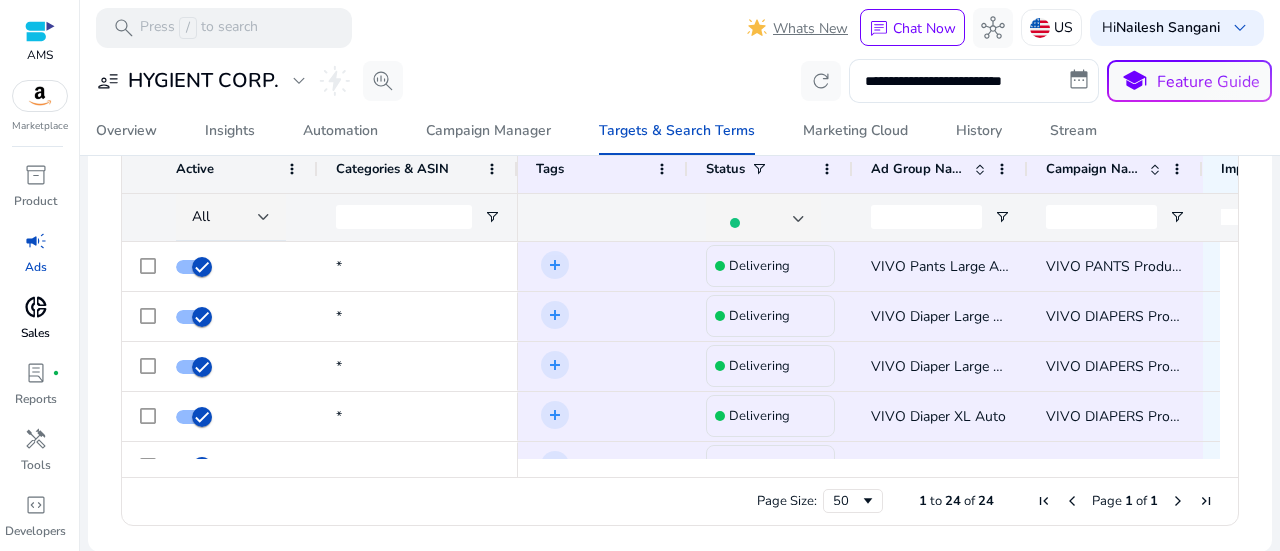click on "donut_small" at bounding box center (36, 307) 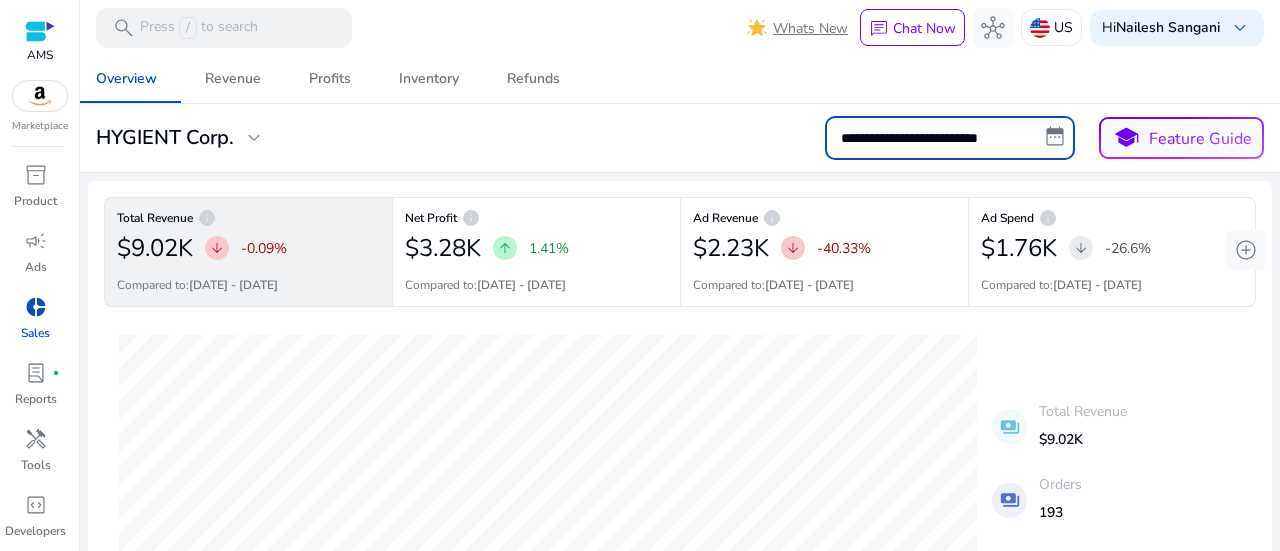 click on "**********" at bounding box center (950, 138) 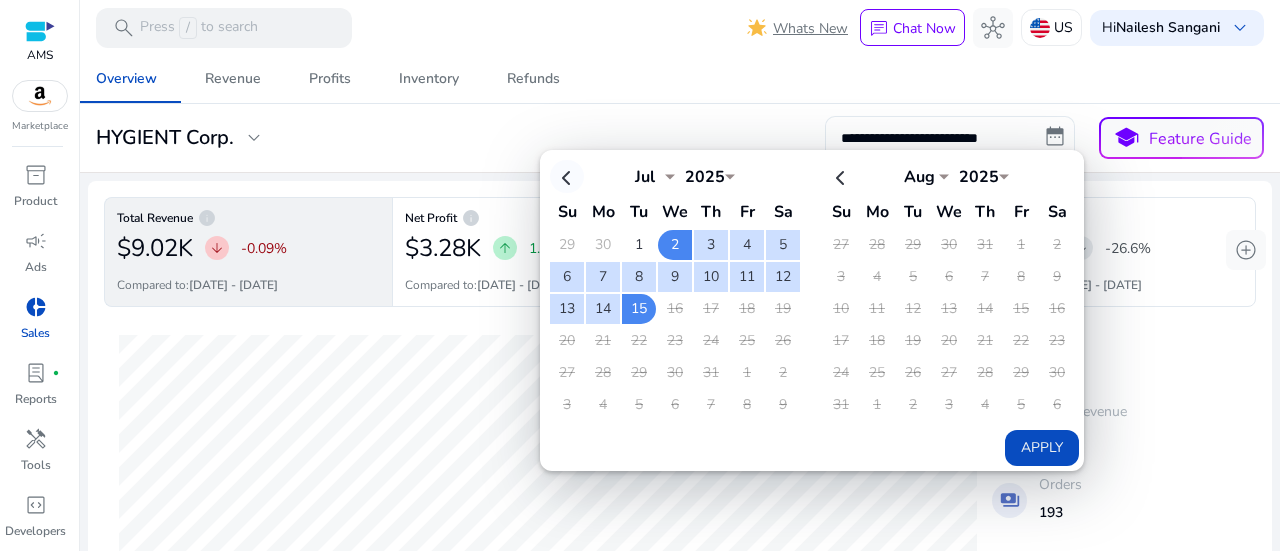 click 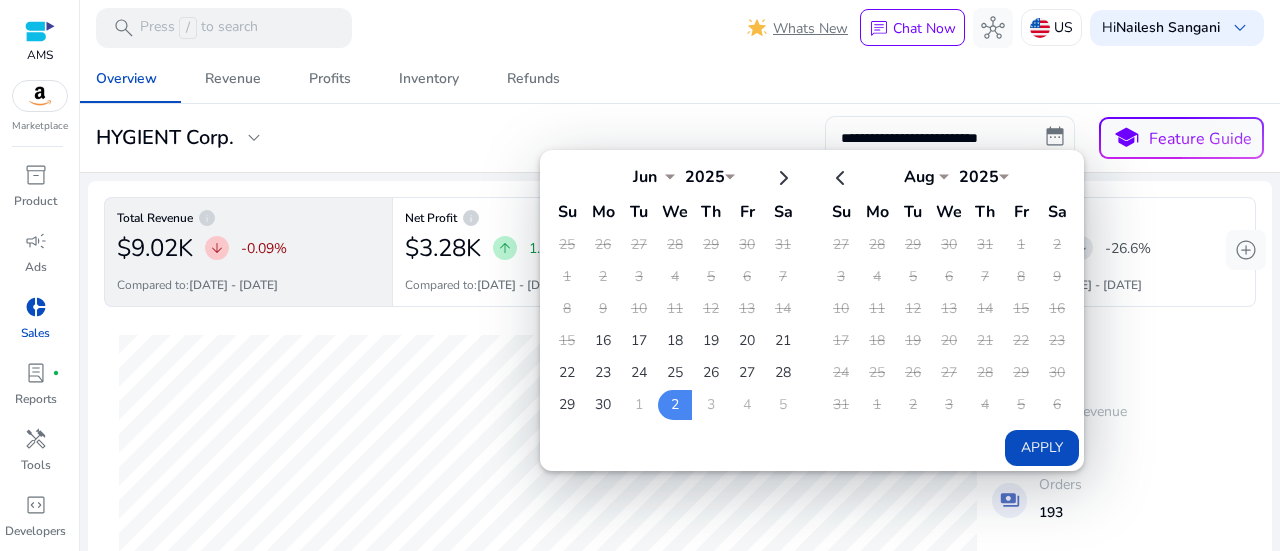 click on "**********" 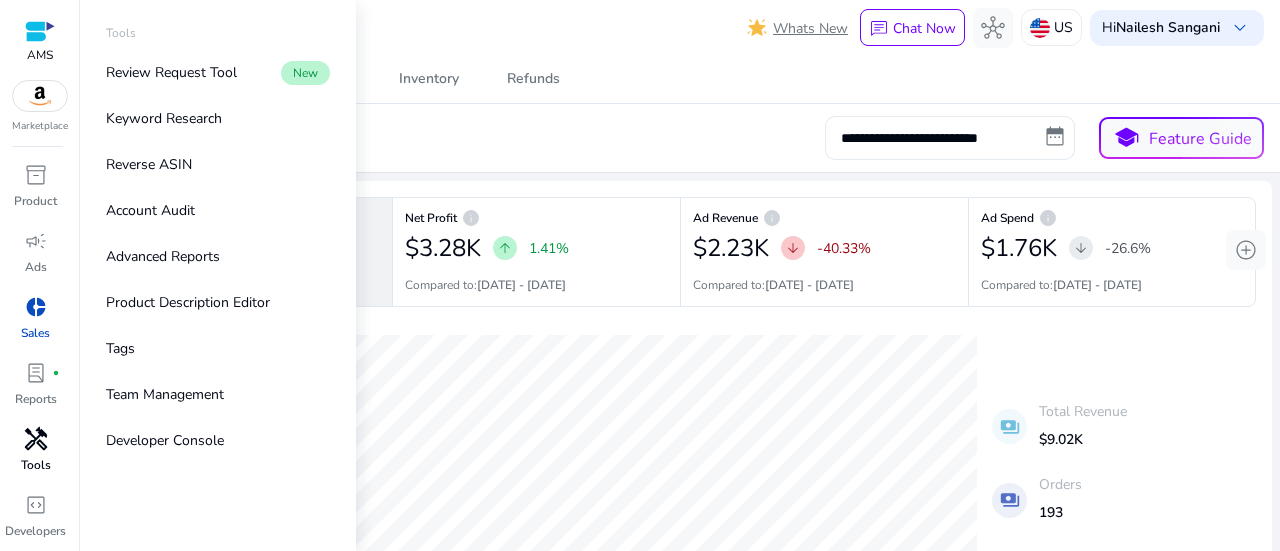 click on "handyman" at bounding box center (36, 439) 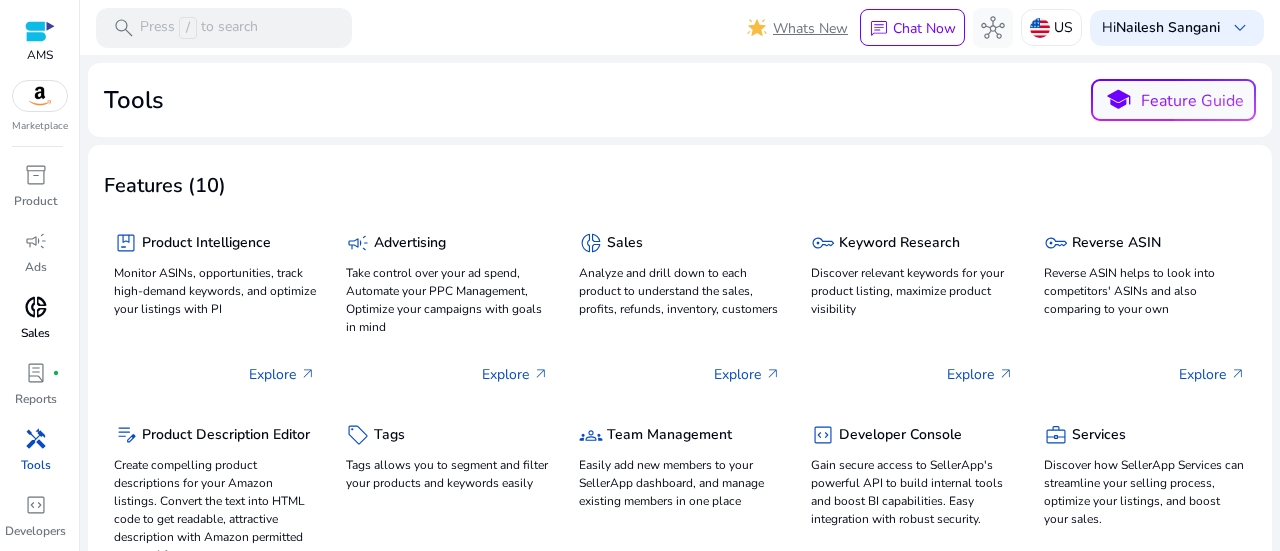 click on "Tools  school  Feature Guide" 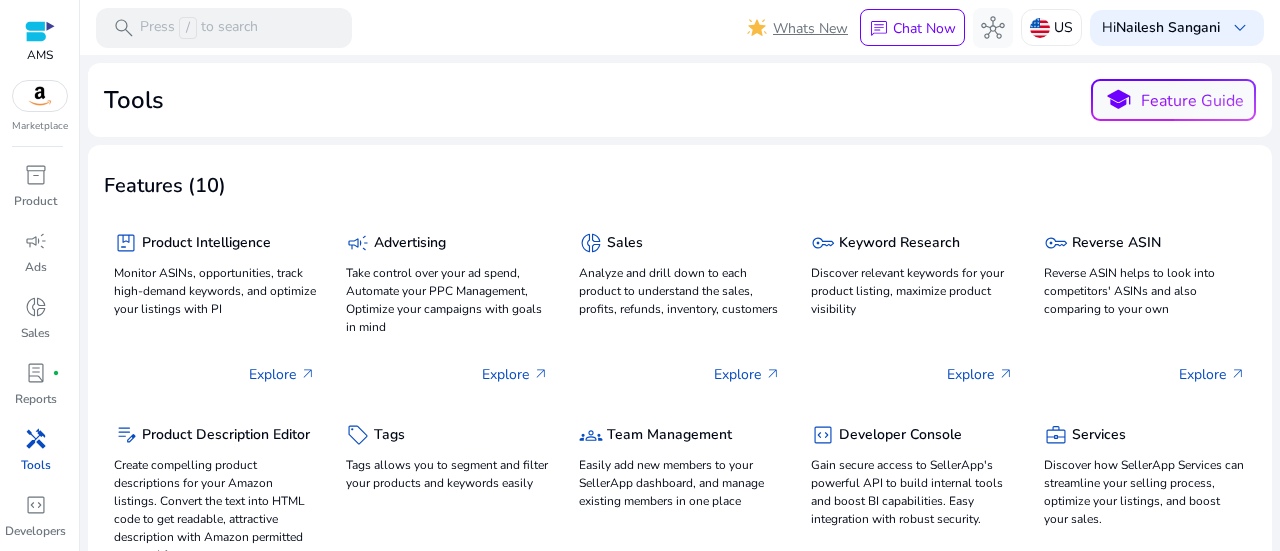 click at bounding box center (40, 31) 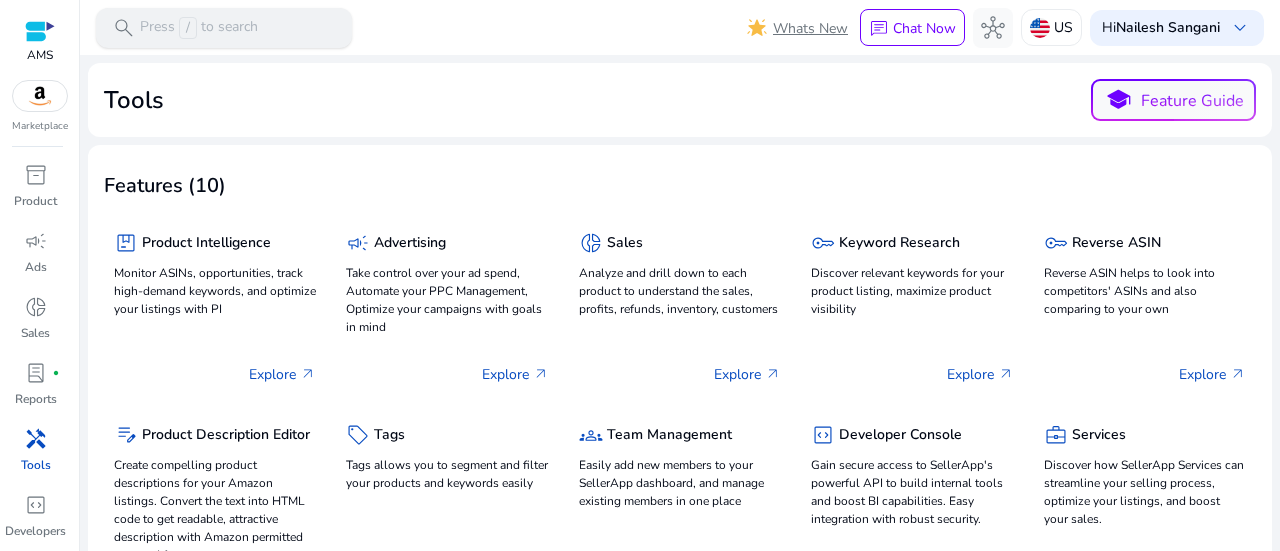 scroll, scrollTop: 0, scrollLeft: 0, axis: both 